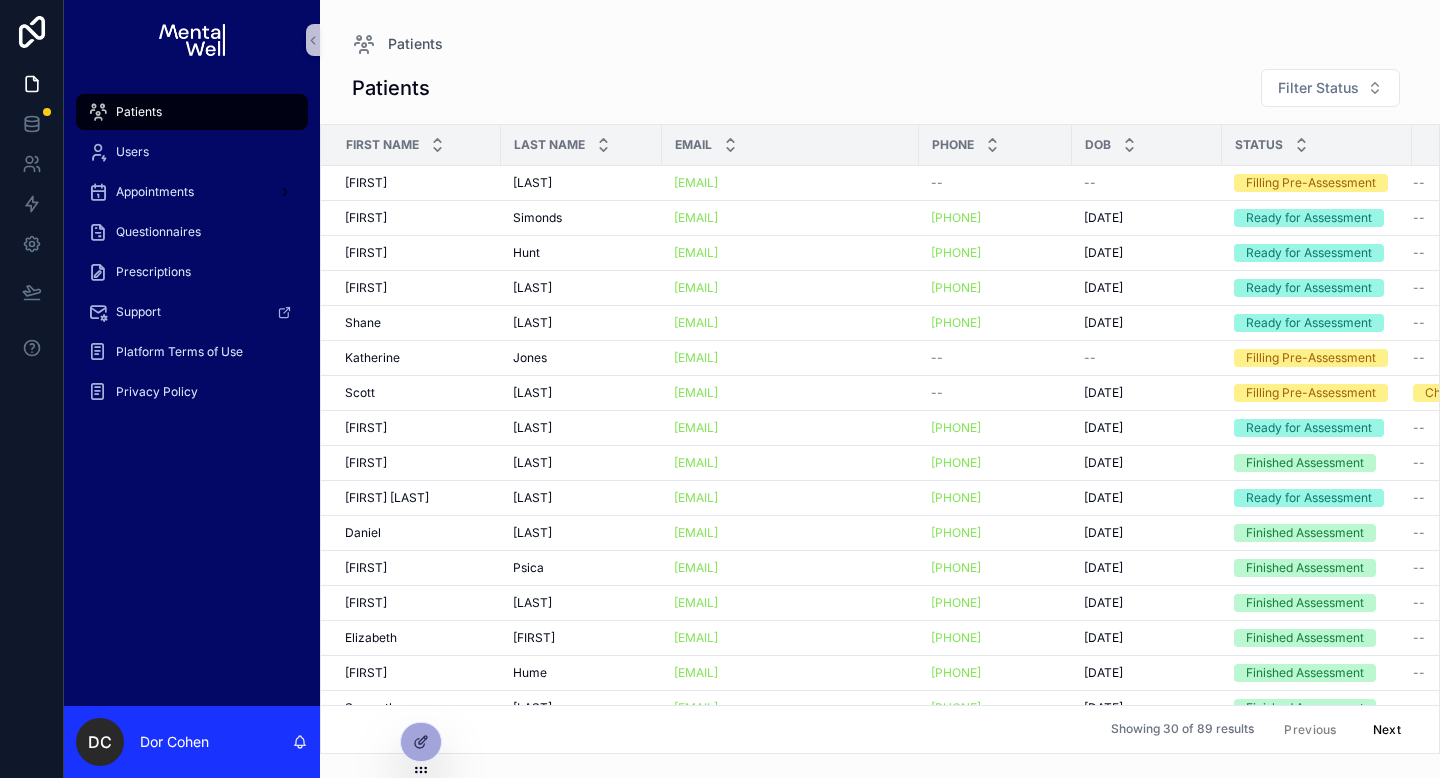 scroll, scrollTop: 0, scrollLeft: 0, axis: both 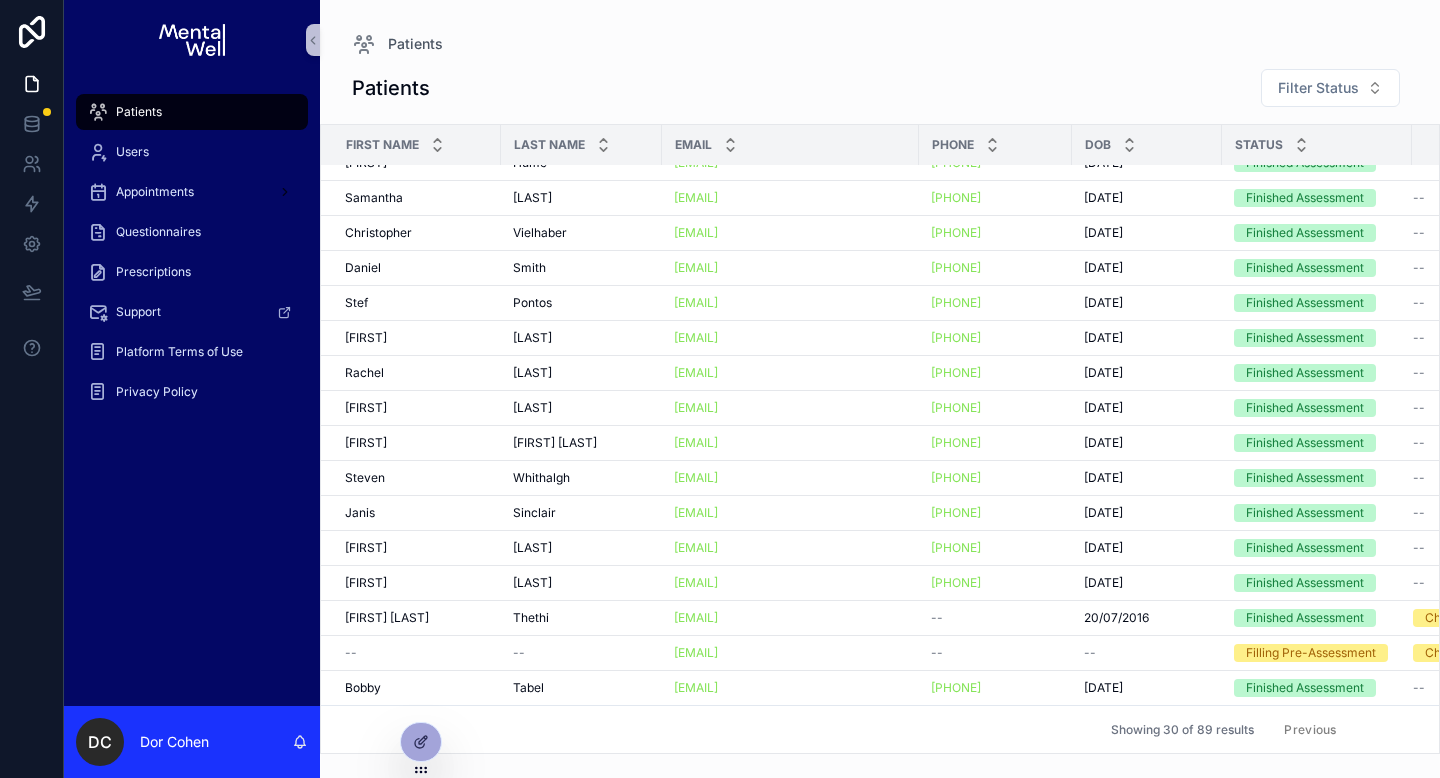 click on "Next" at bounding box center [1387, 729] 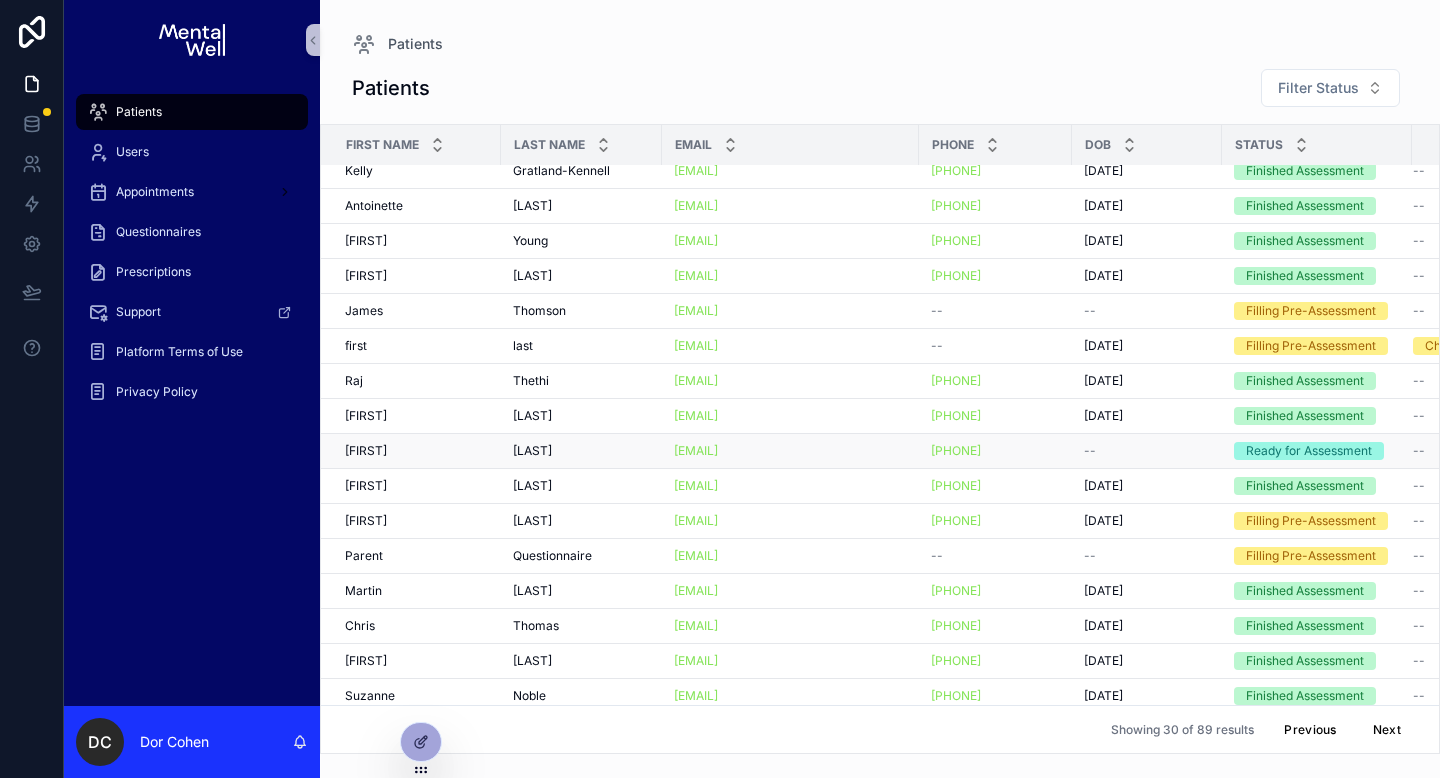 scroll, scrollTop: 184, scrollLeft: 0, axis: vertical 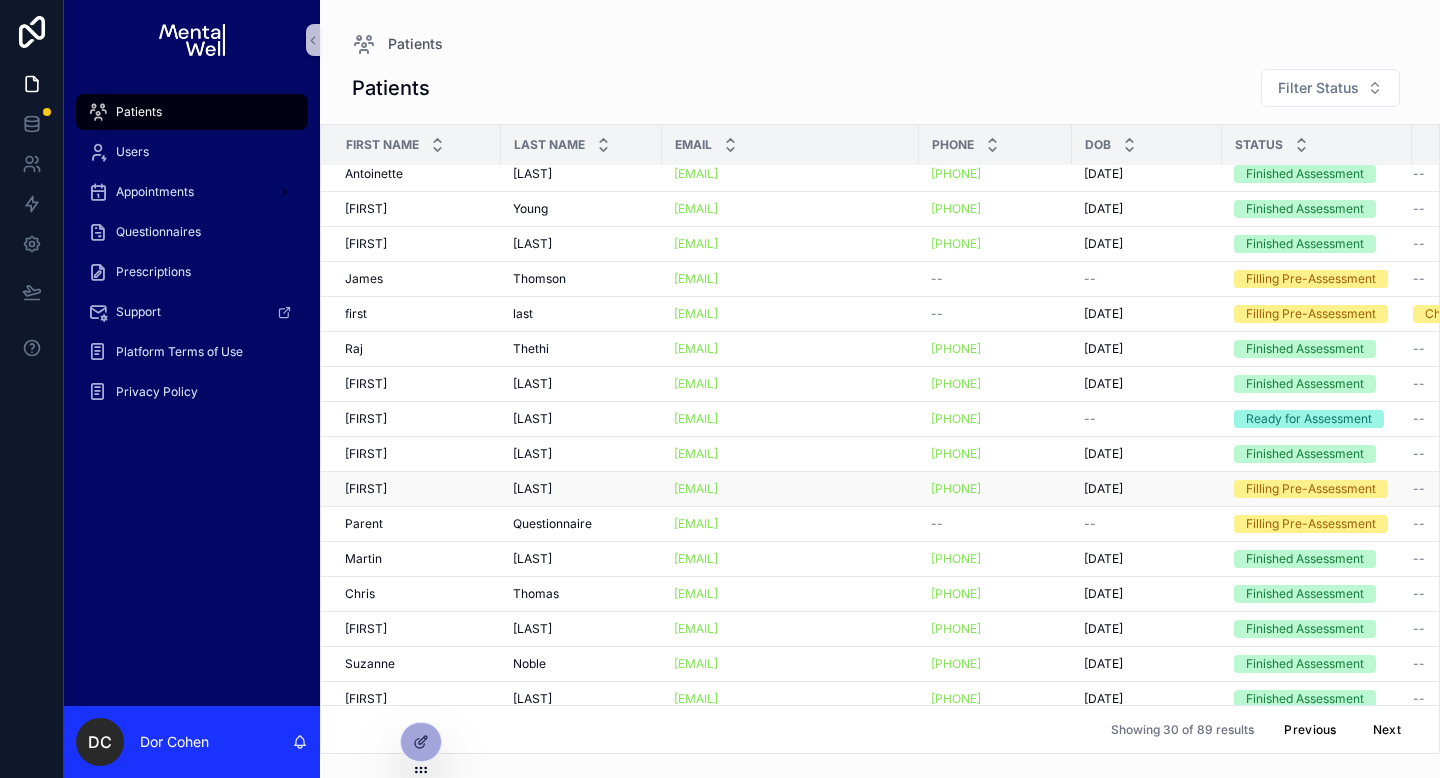 click on "[FIRST] [FIRST]" at bounding box center [417, 489] 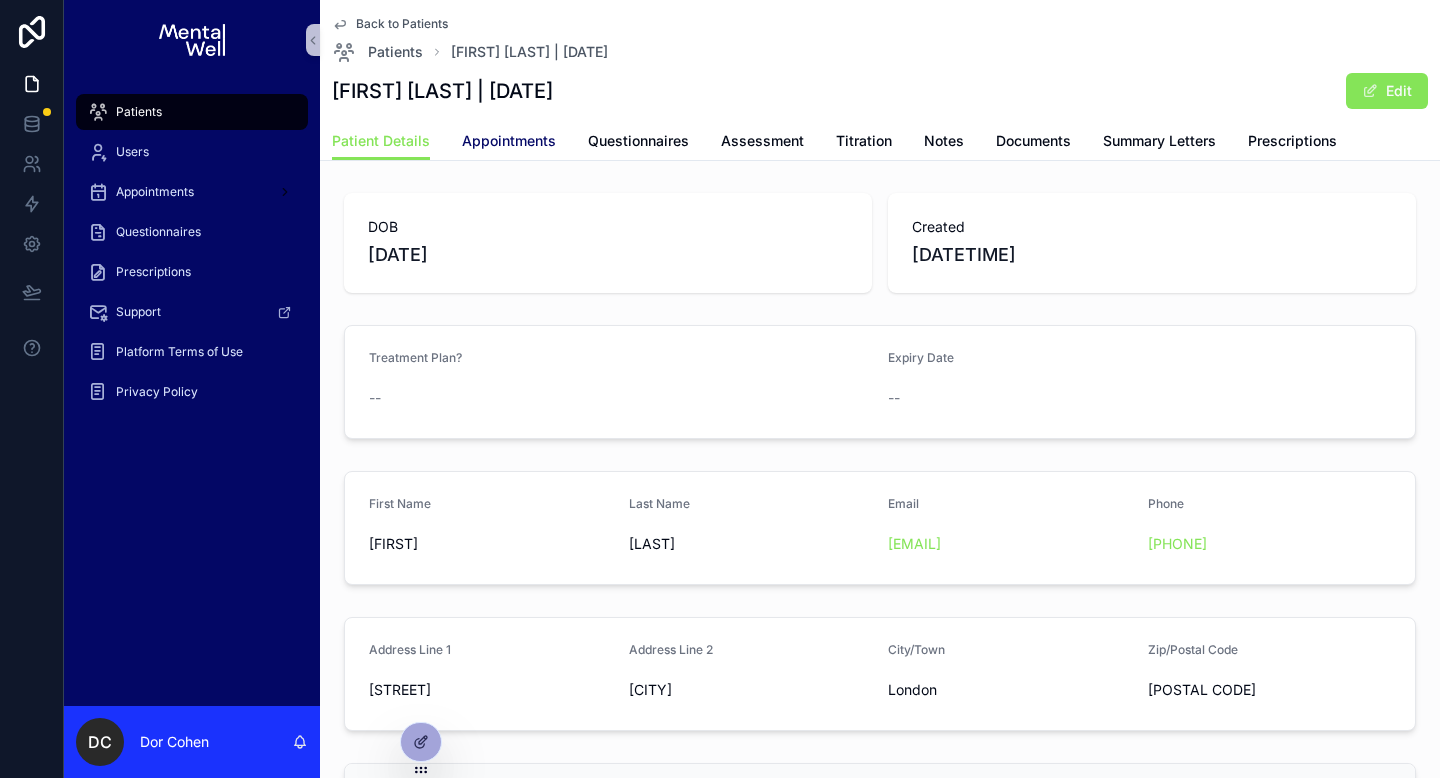 click on "Appointments" at bounding box center (509, 141) 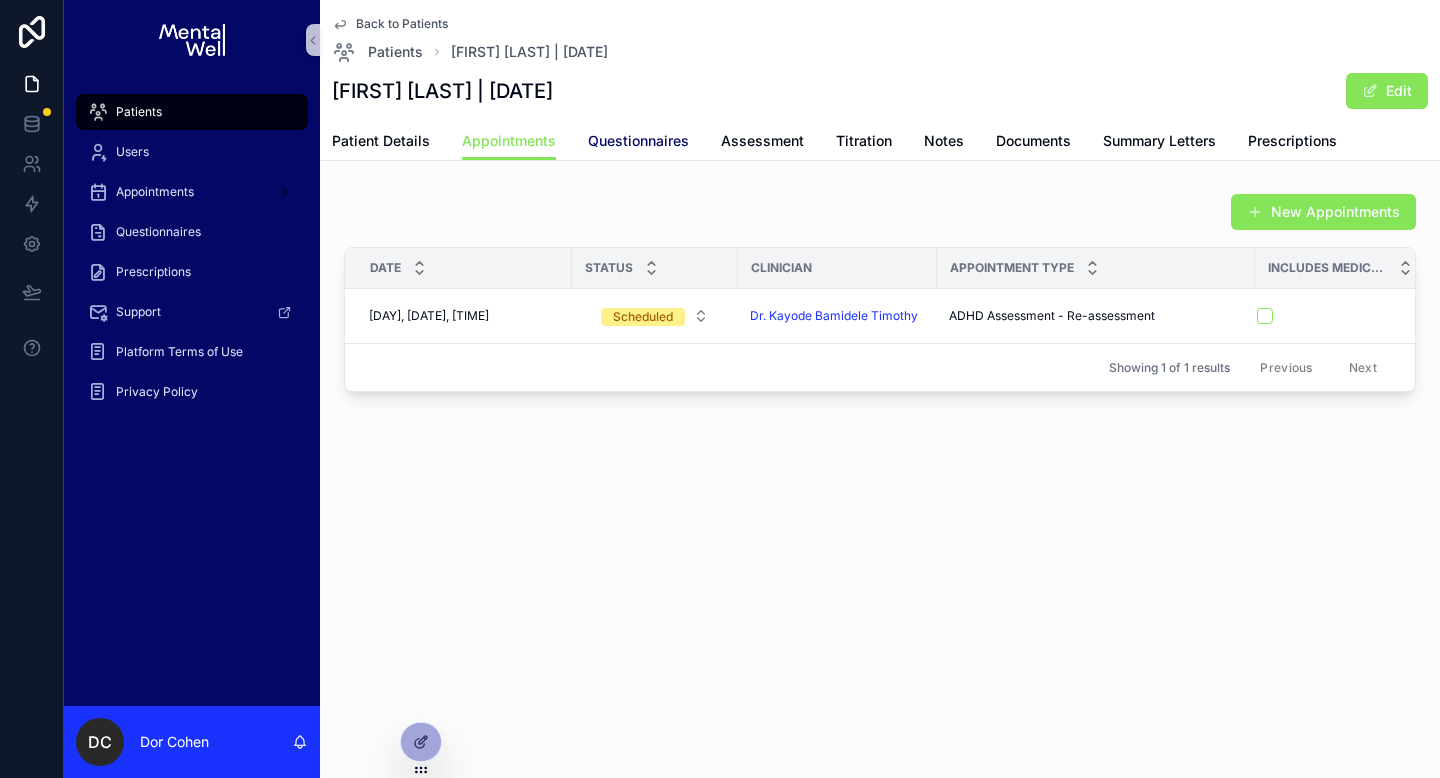 click on "Questionnaires" at bounding box center [638, 141] 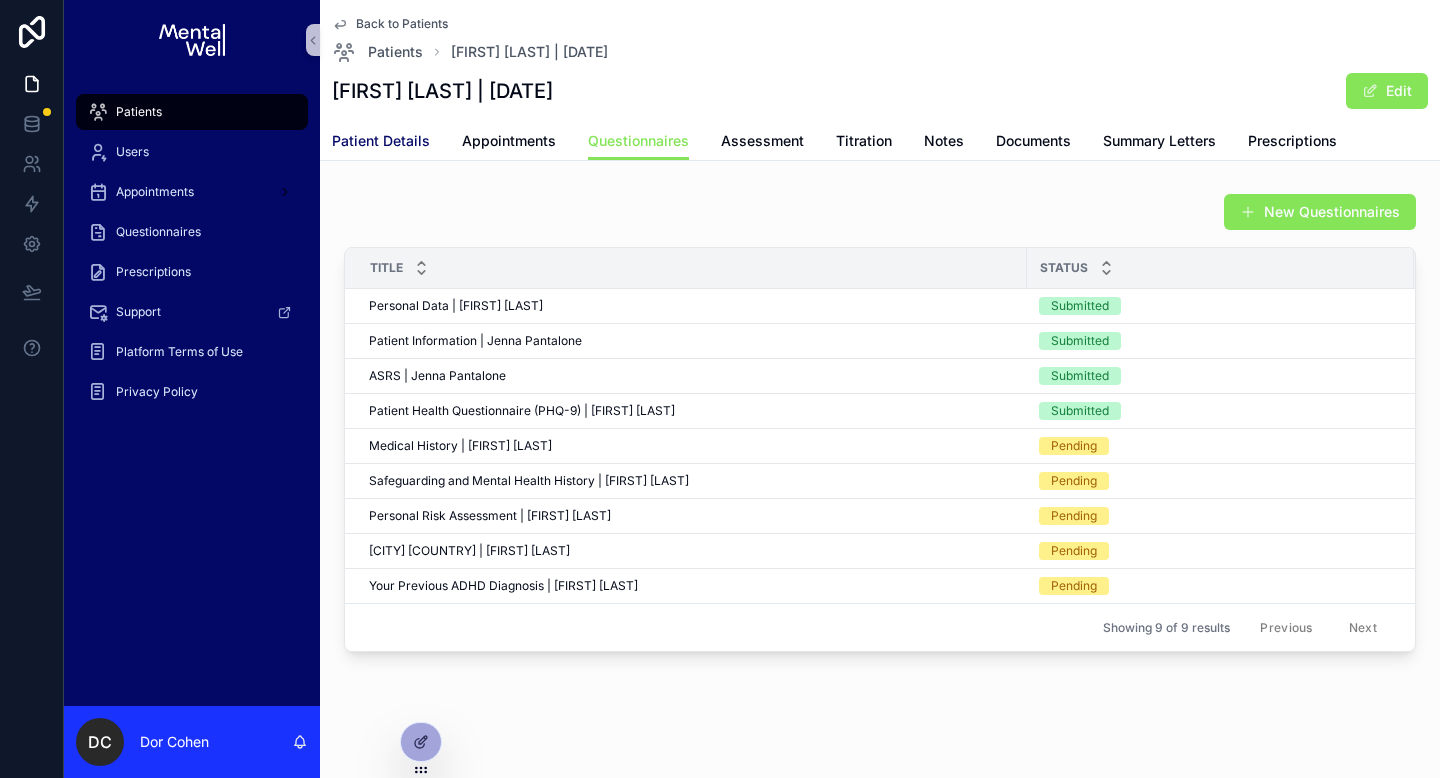 click on "Patient Details" at bounding box center [381, 141] 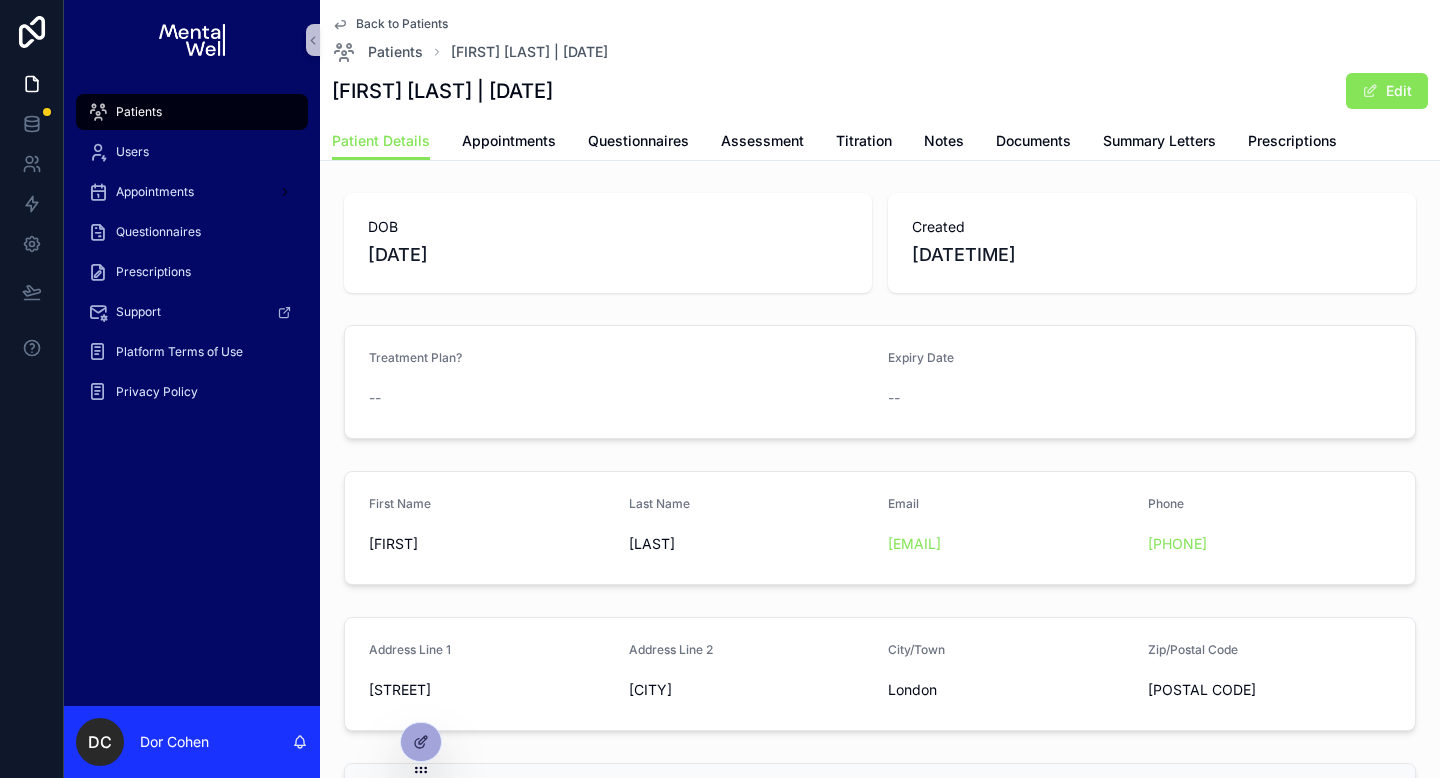 click on "Back to Patients" at bounding box center [402, 24] 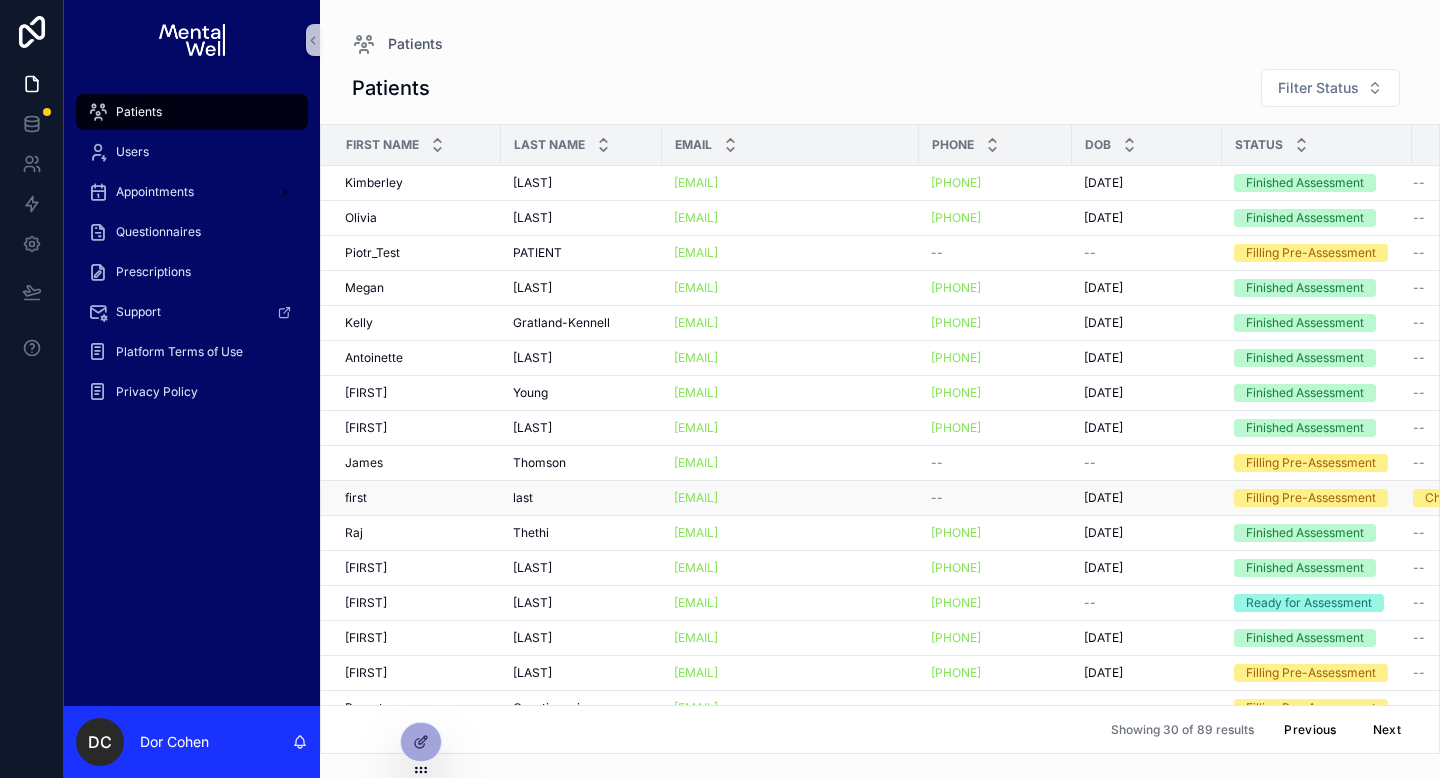 scroll, scrollTop: 525, scrollLeft: 0, axis: vertical 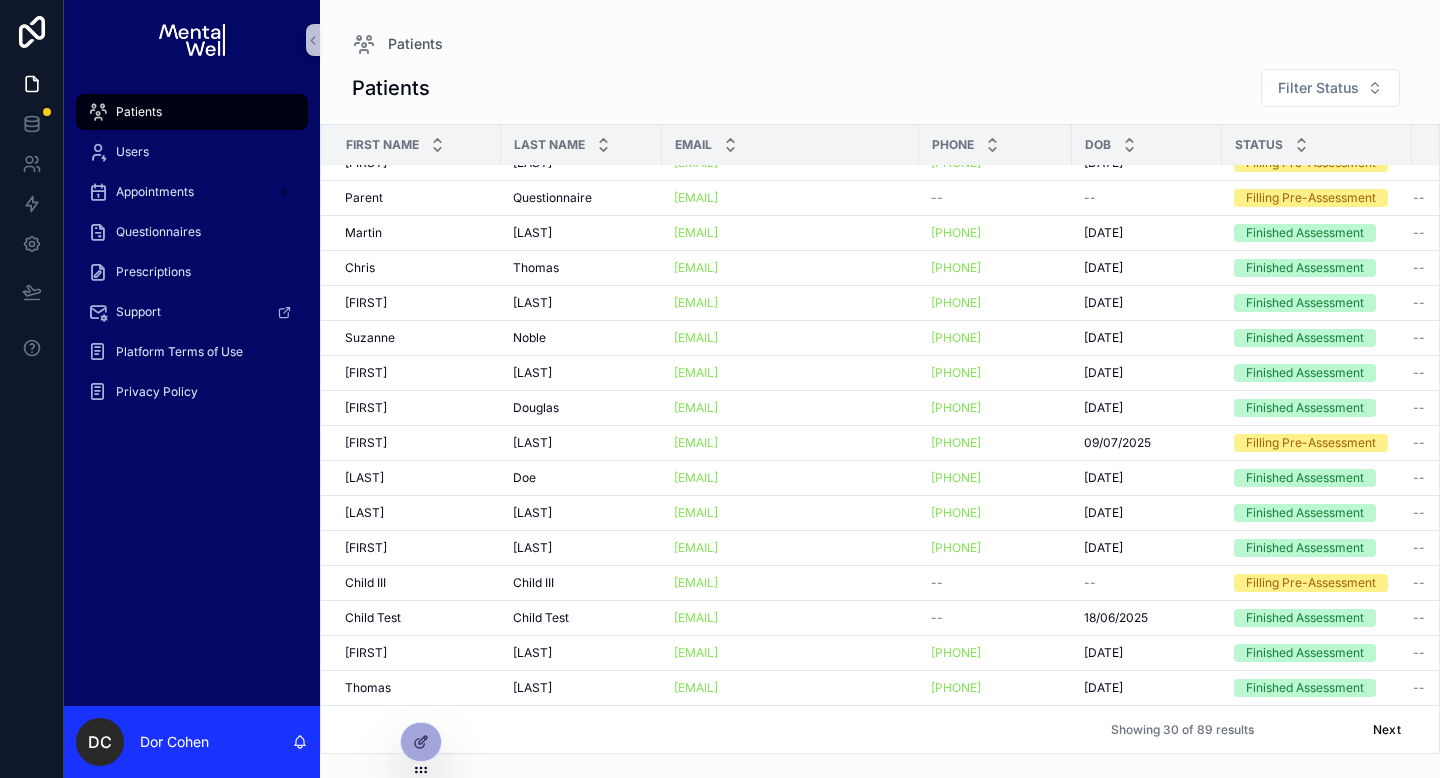 click on "Previous" at bounding box center [1310, 729] 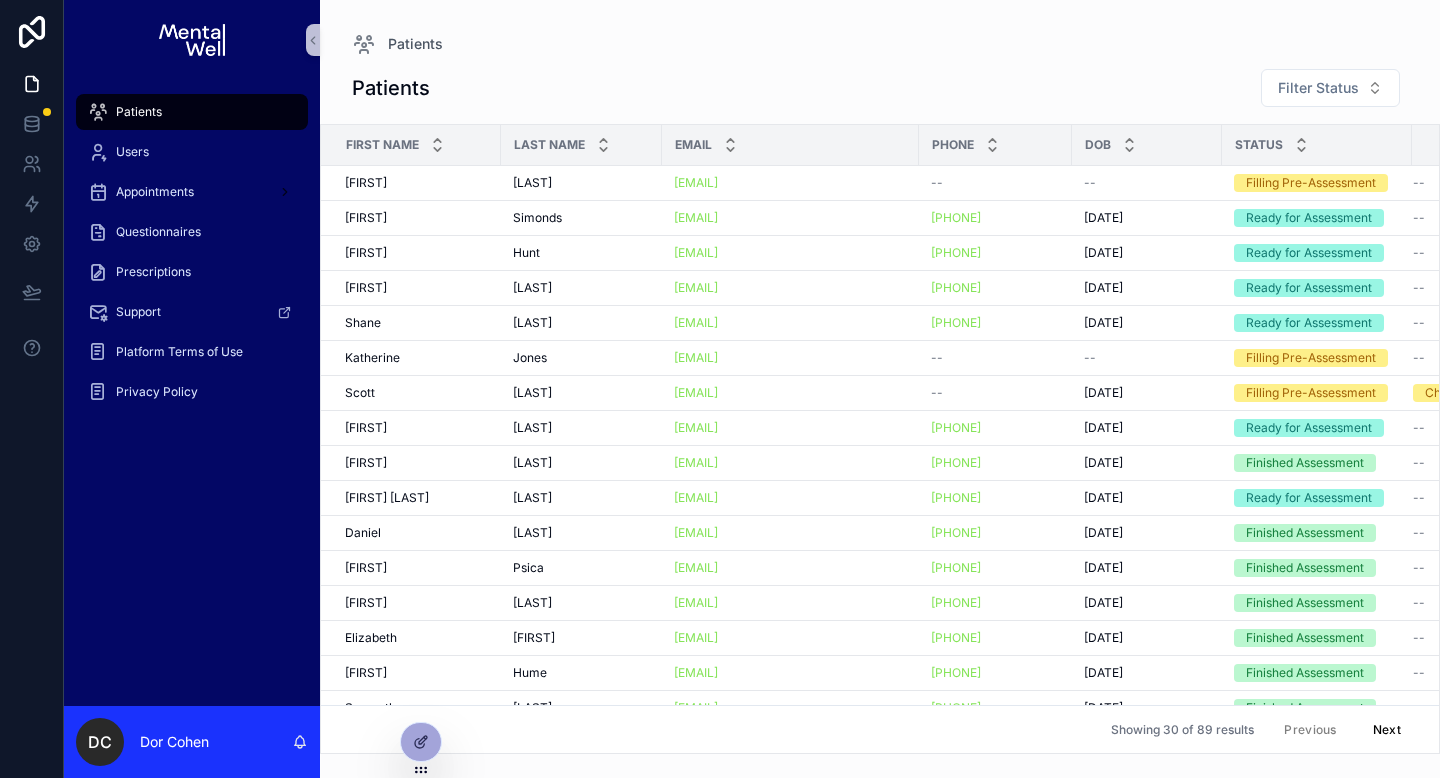 scroll, scrollTop: 525, scrollLeft: 0, axis: vertical 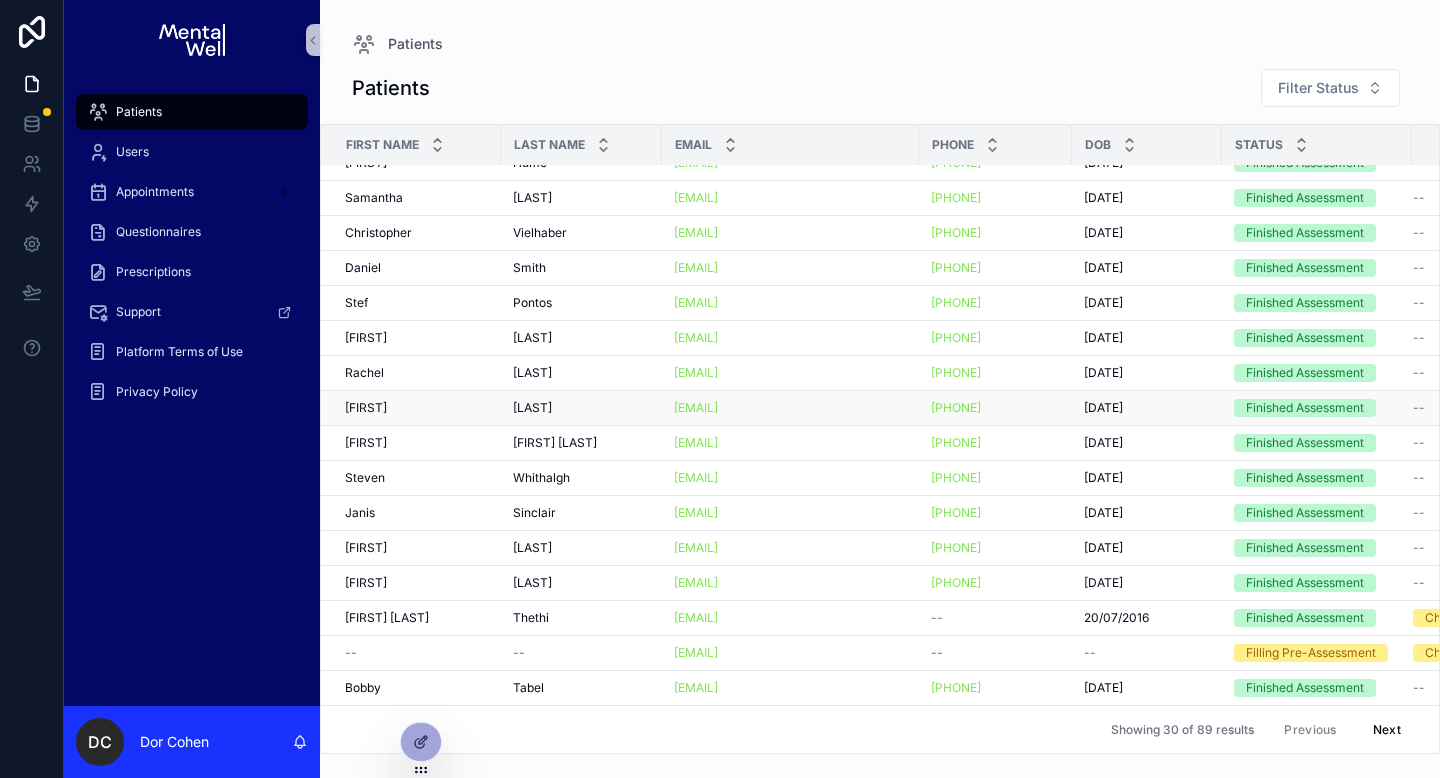 click on "[FIRST] [FIRST]" at bounding box center (417, 408) 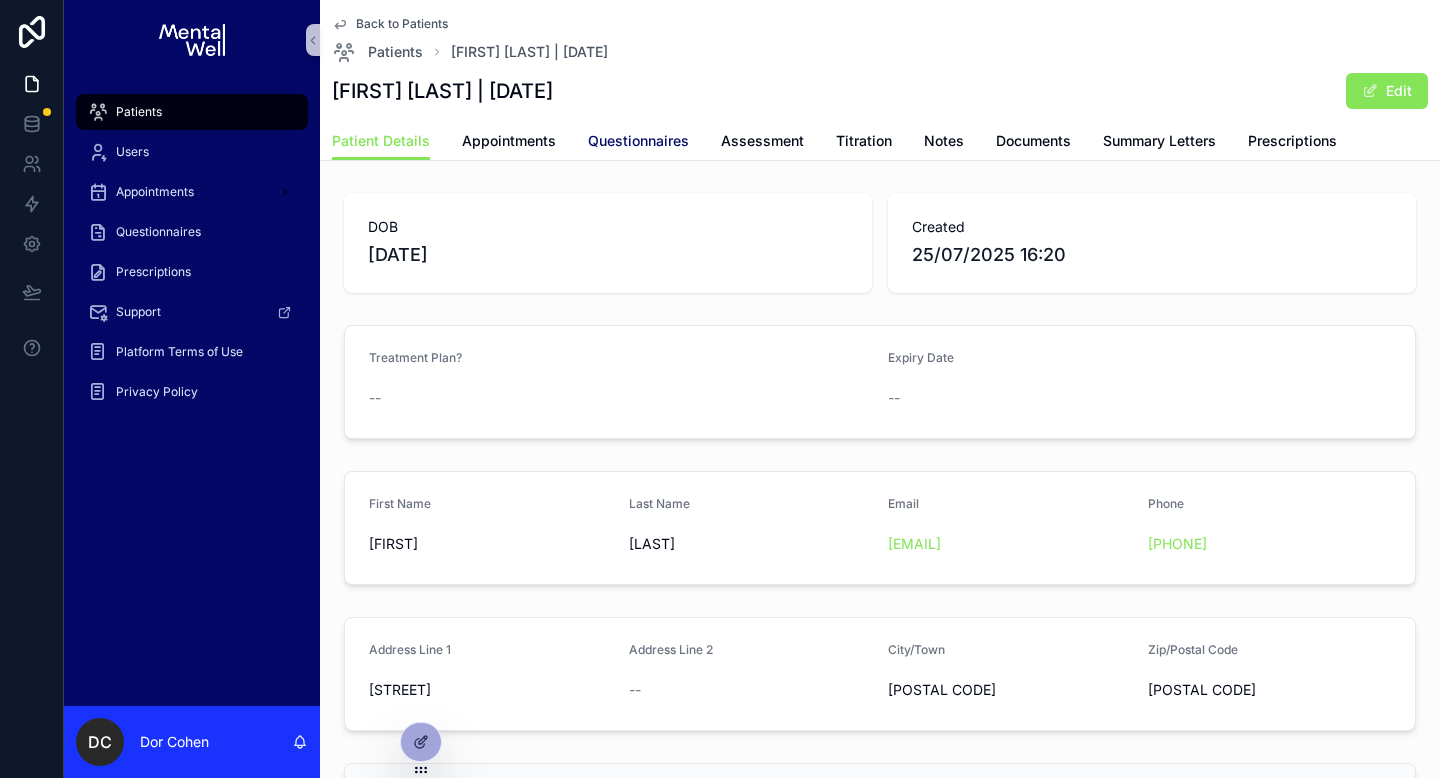click on "Questionnaires" at bounding box center [638, 141] 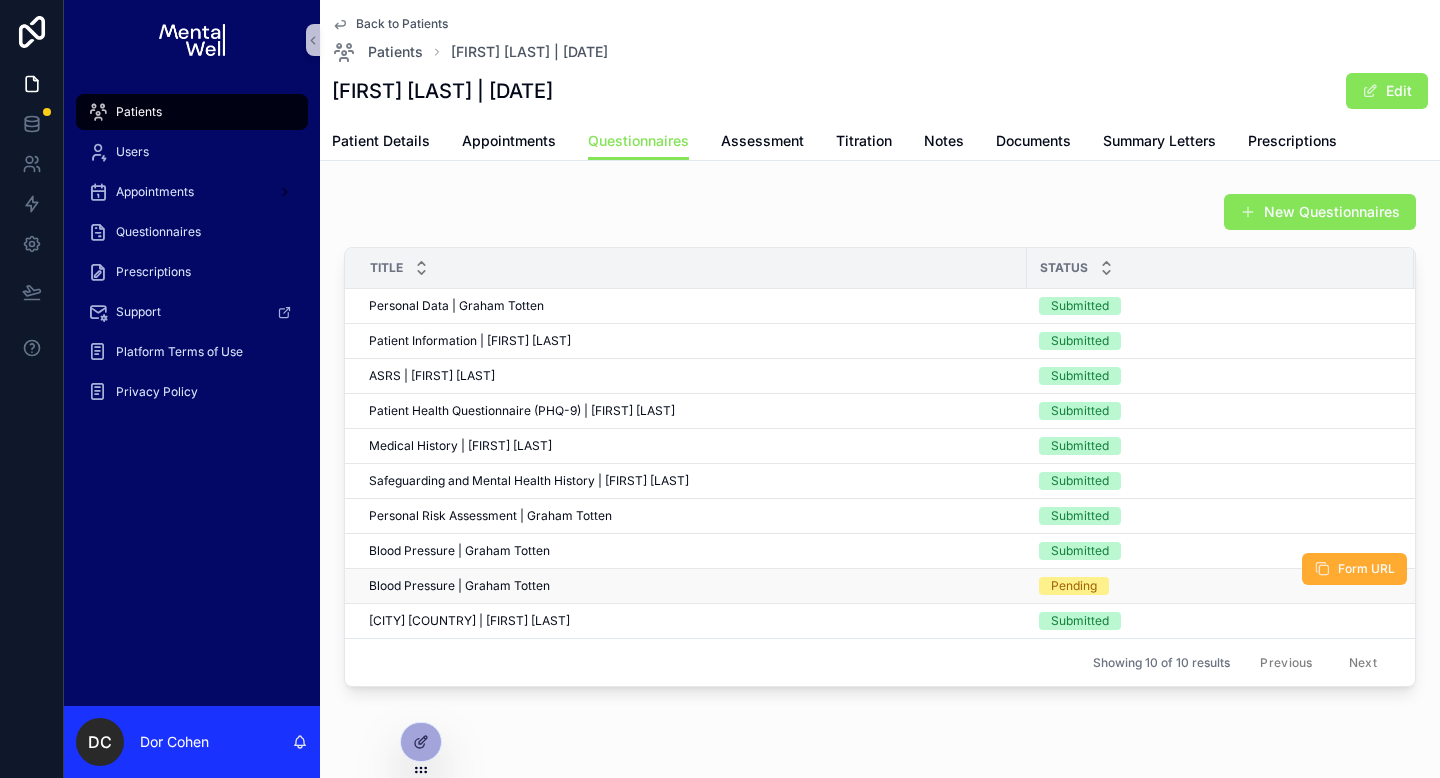 click on "Blood Pressure | [FIRST] [LAST] Blood Pressure | [FIRST] [LAST]" at bounding box center (686, 586) 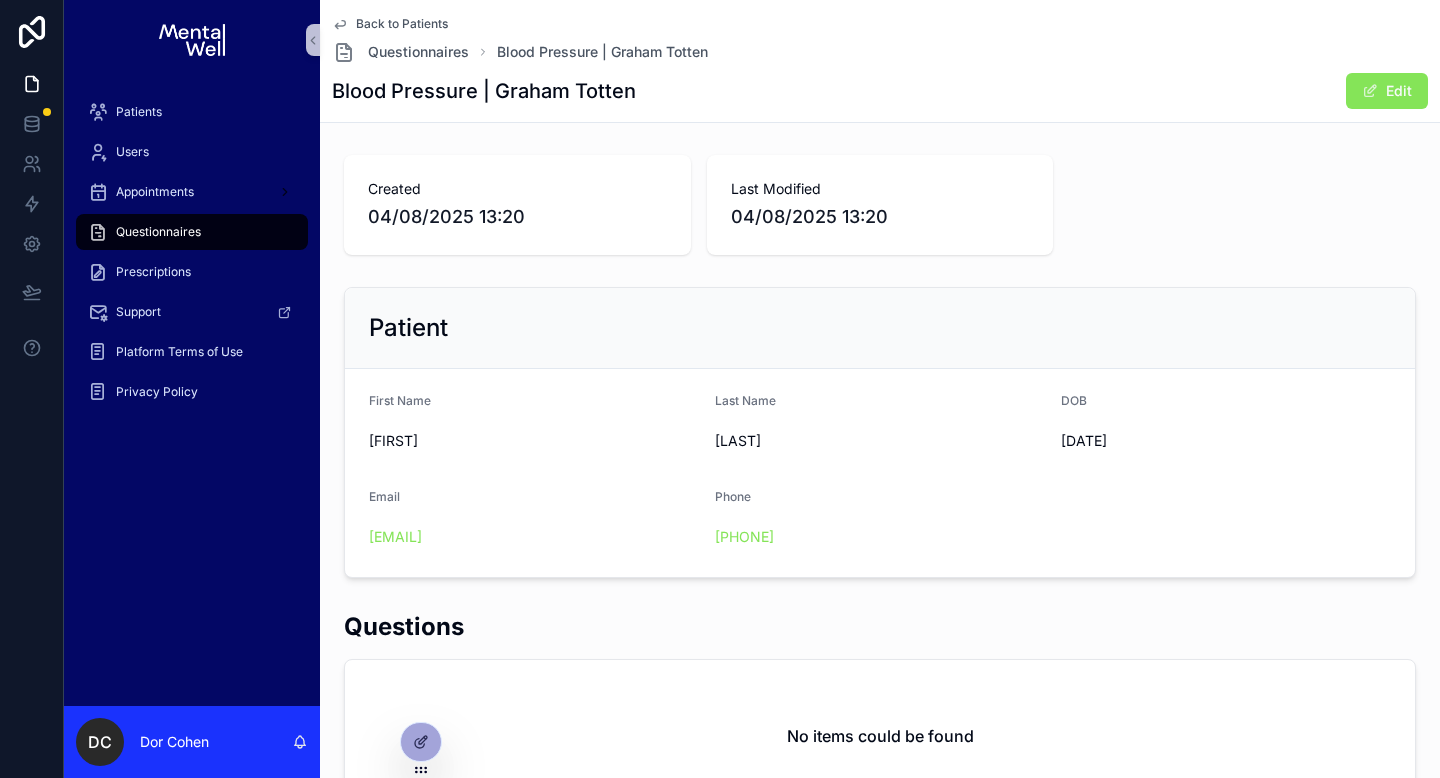 scroll, scrollTop: 179, scrollLeft: 0, axis: vertical 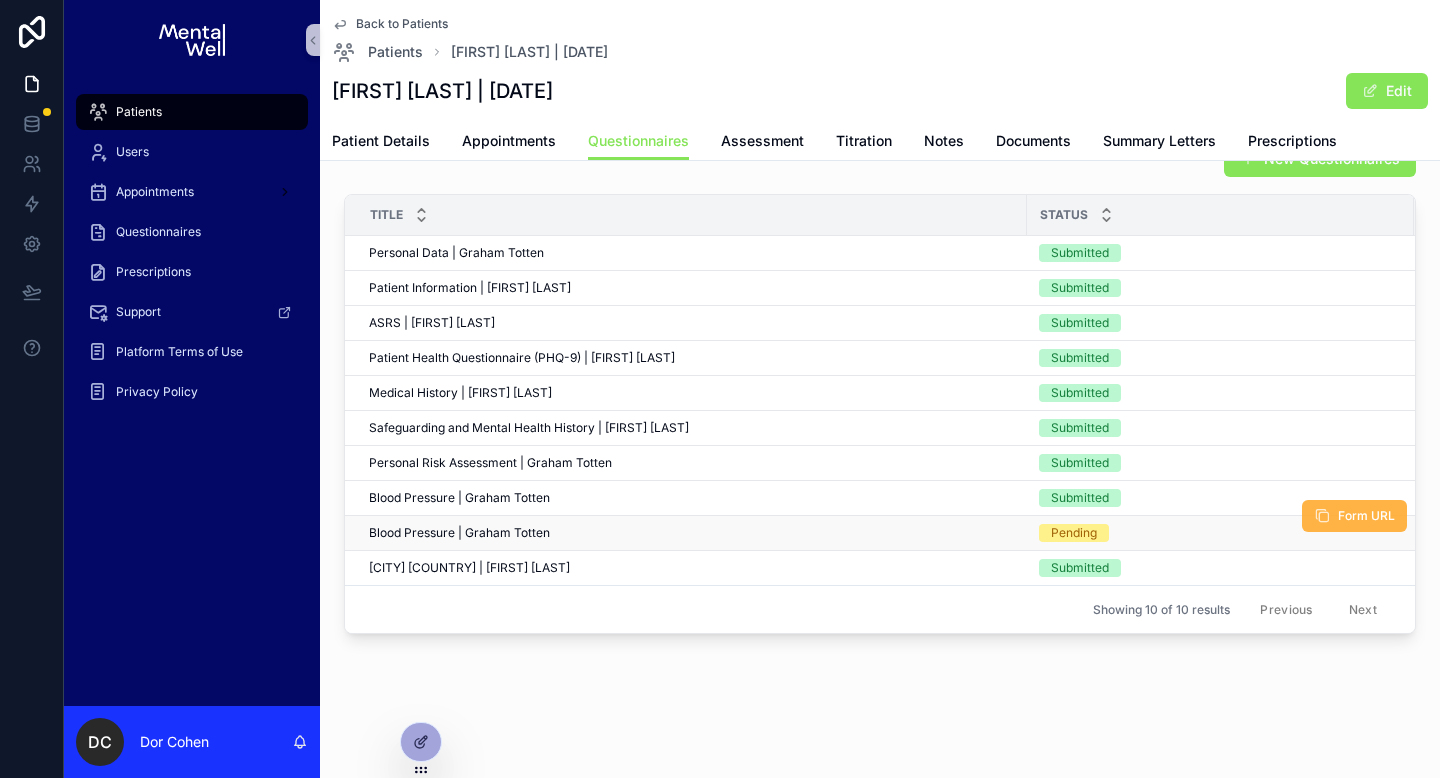 click on "Form URL" at bounding box center [1354, 516] 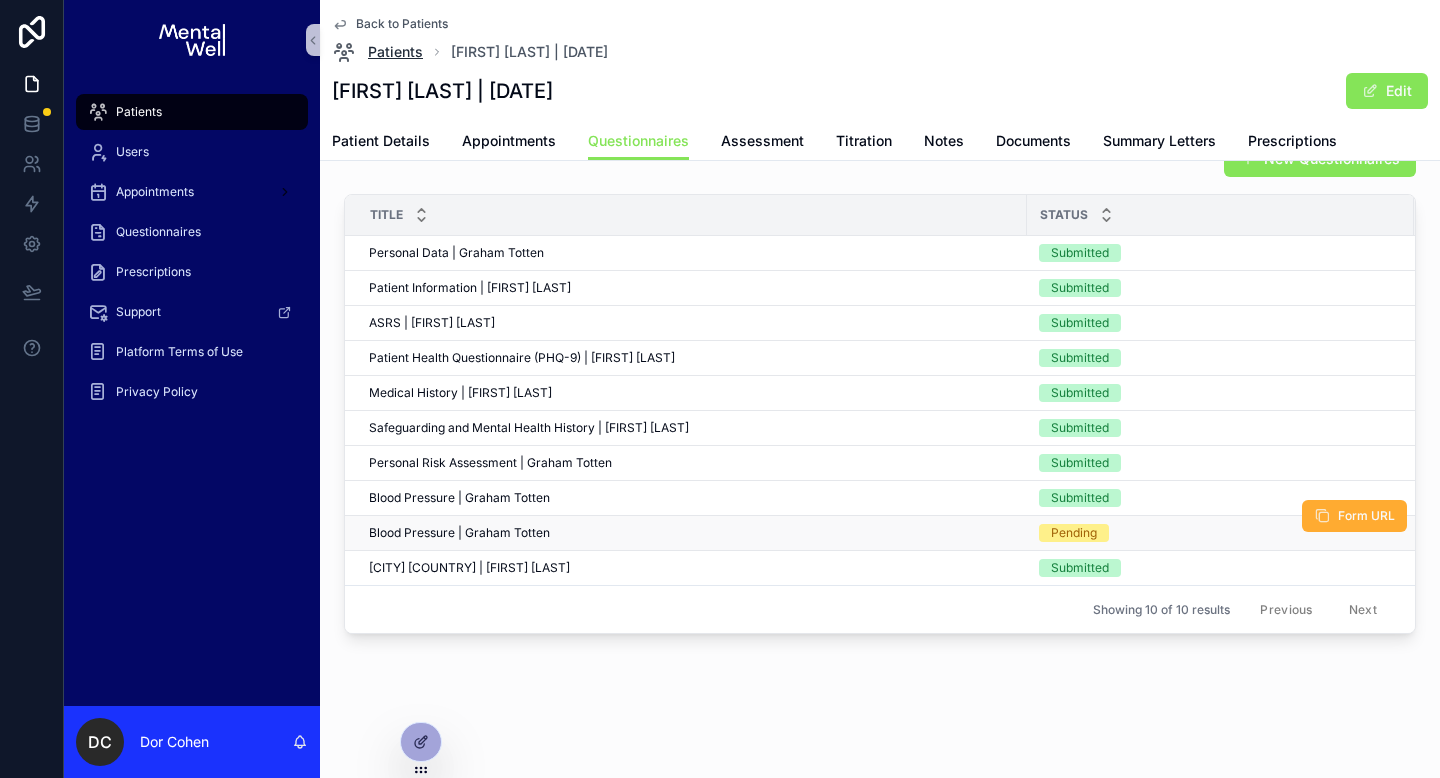 click on "Patients" at bounding box center (395, 52) 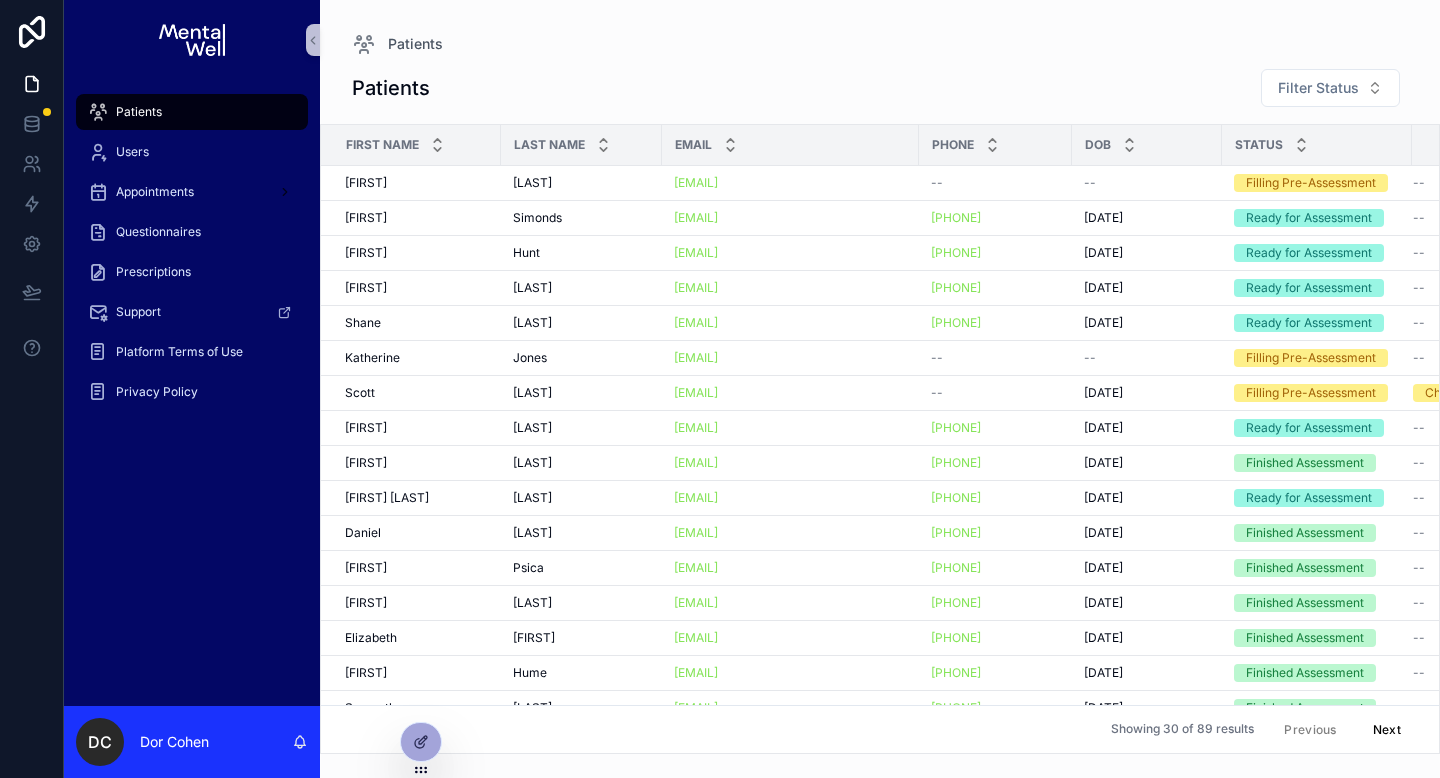 scroll, scrollTop: 0, scrollLeft: 0, axis: both 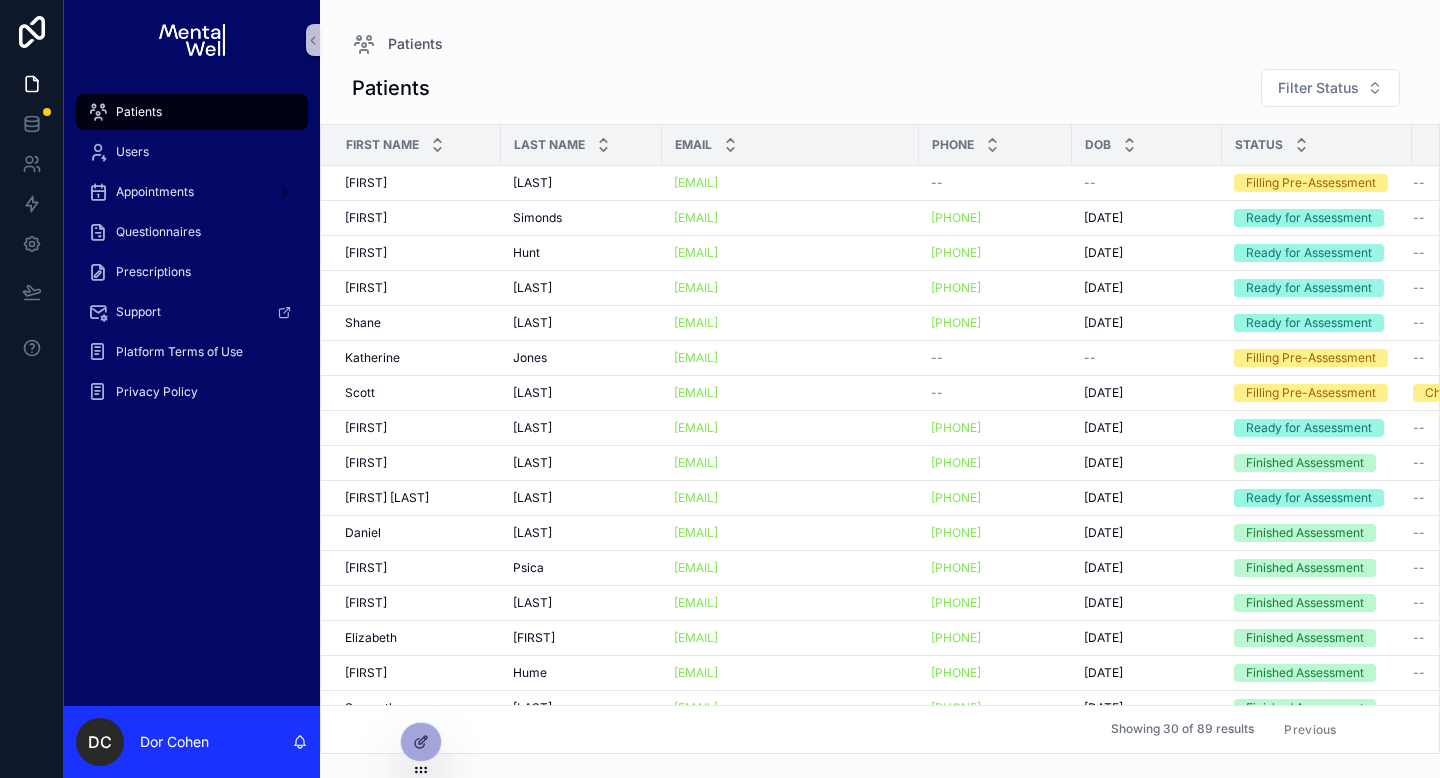 click on "Next" at bounding box center [1387, 729] 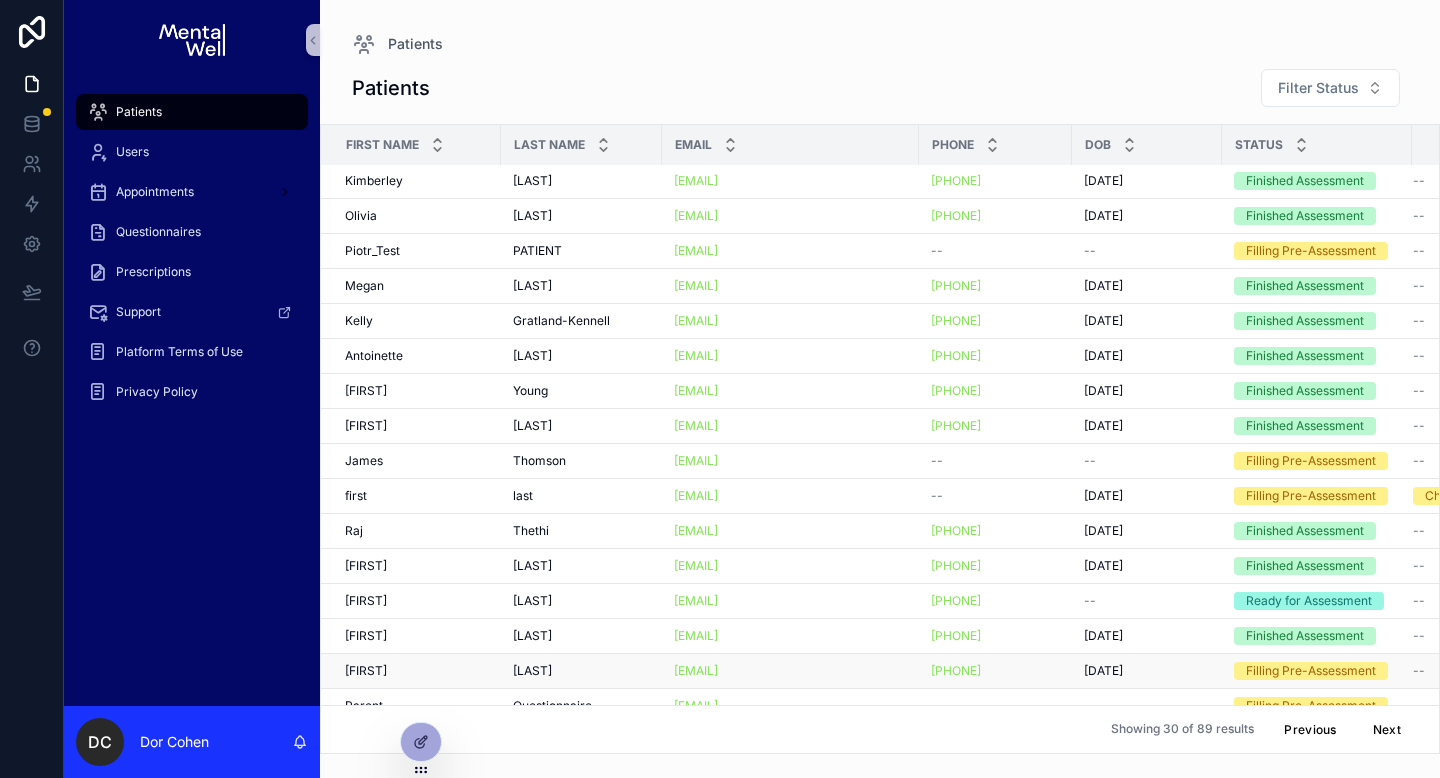 scroll, scrollTop: 0, scrollLeft: 0, axis: both 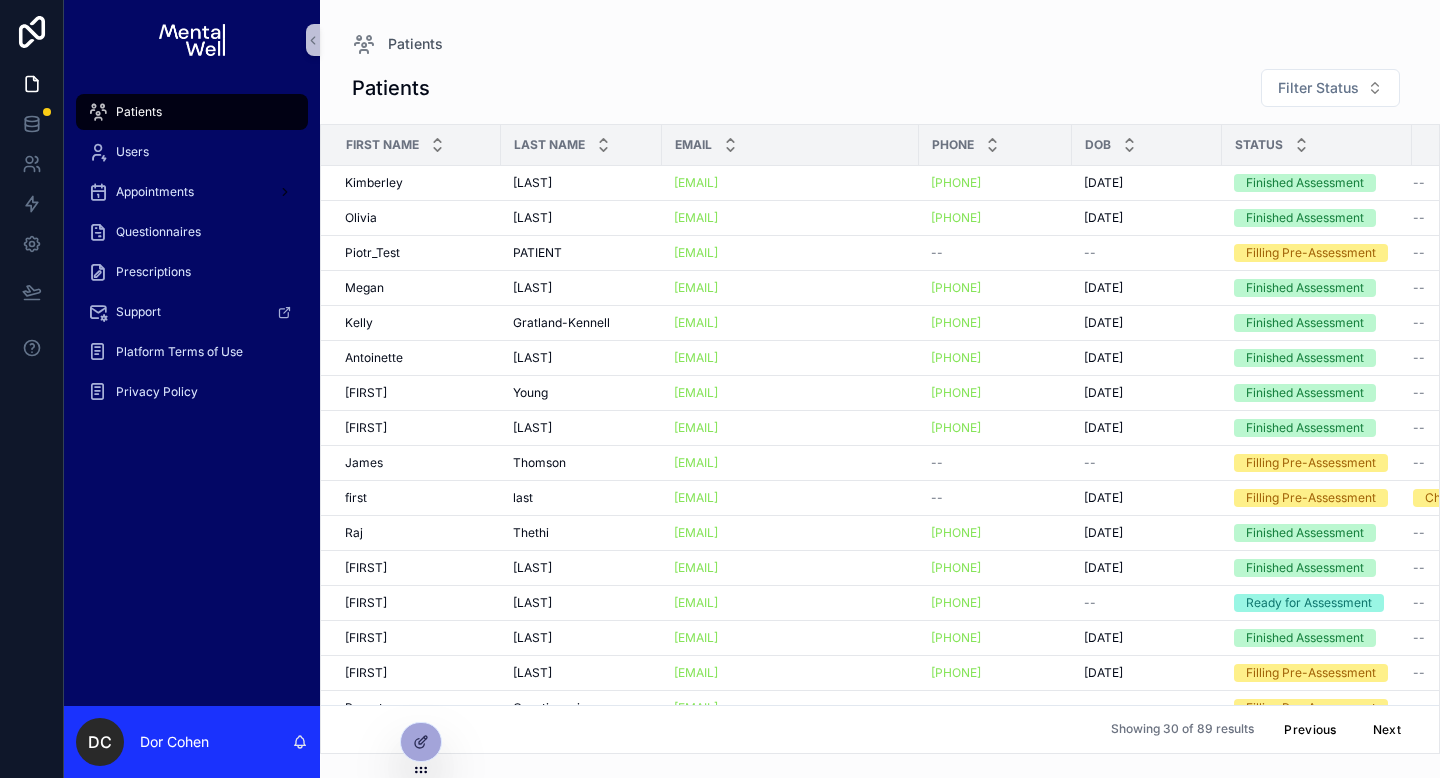 click on "Previous" at bounding box center [1310, 729] 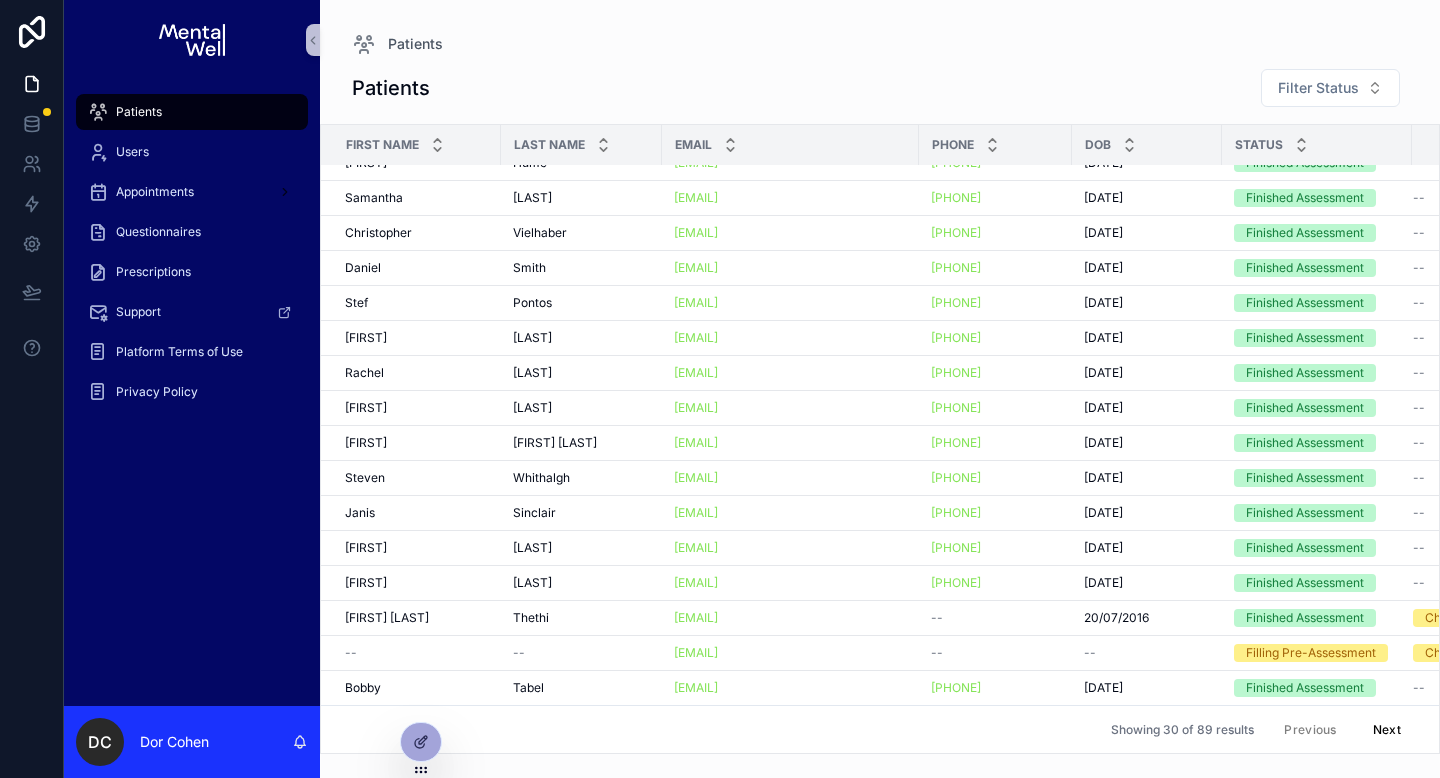 scroll, scrollTop: 525, scrollLeft: 0, axis: vertical 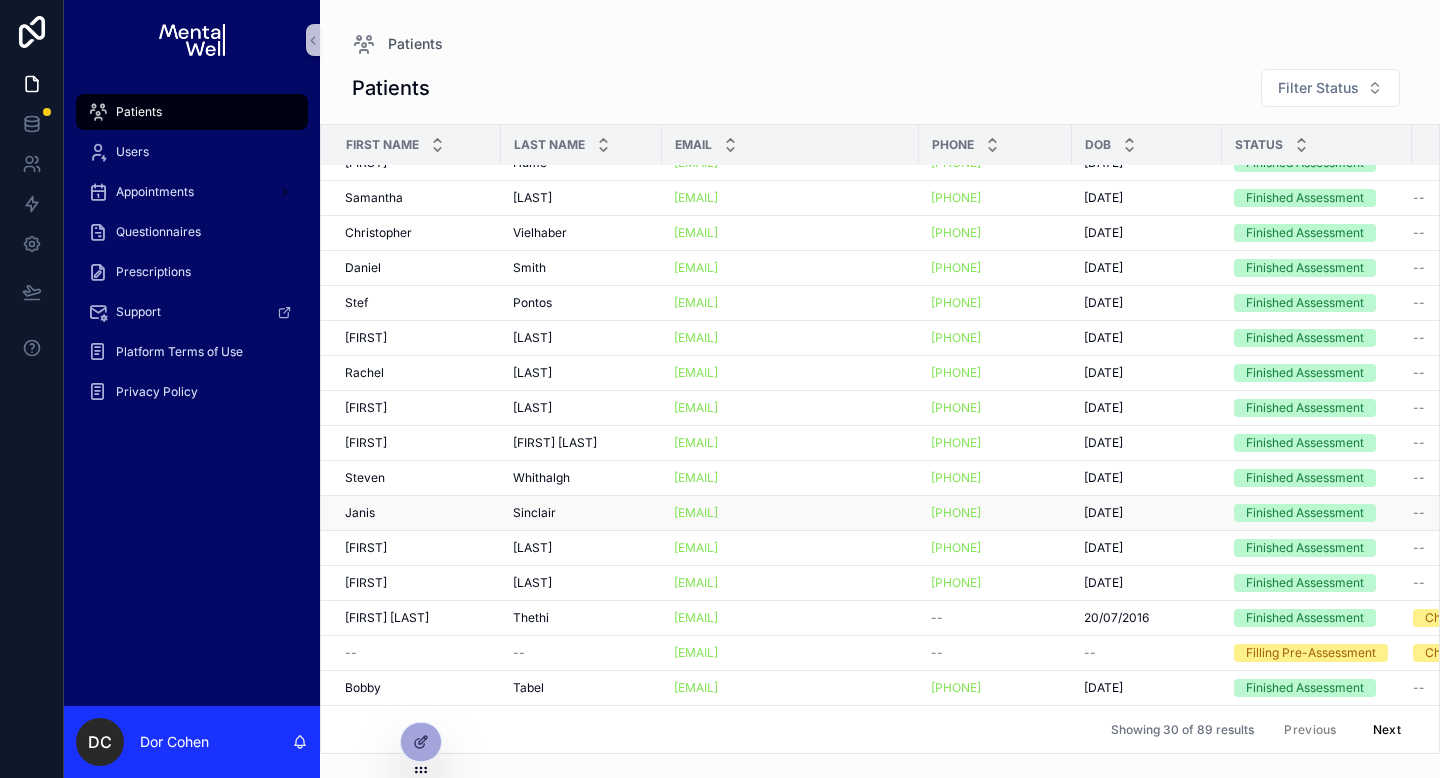 click on "[LAST] [LAST]" at bounding box center [581, 513] 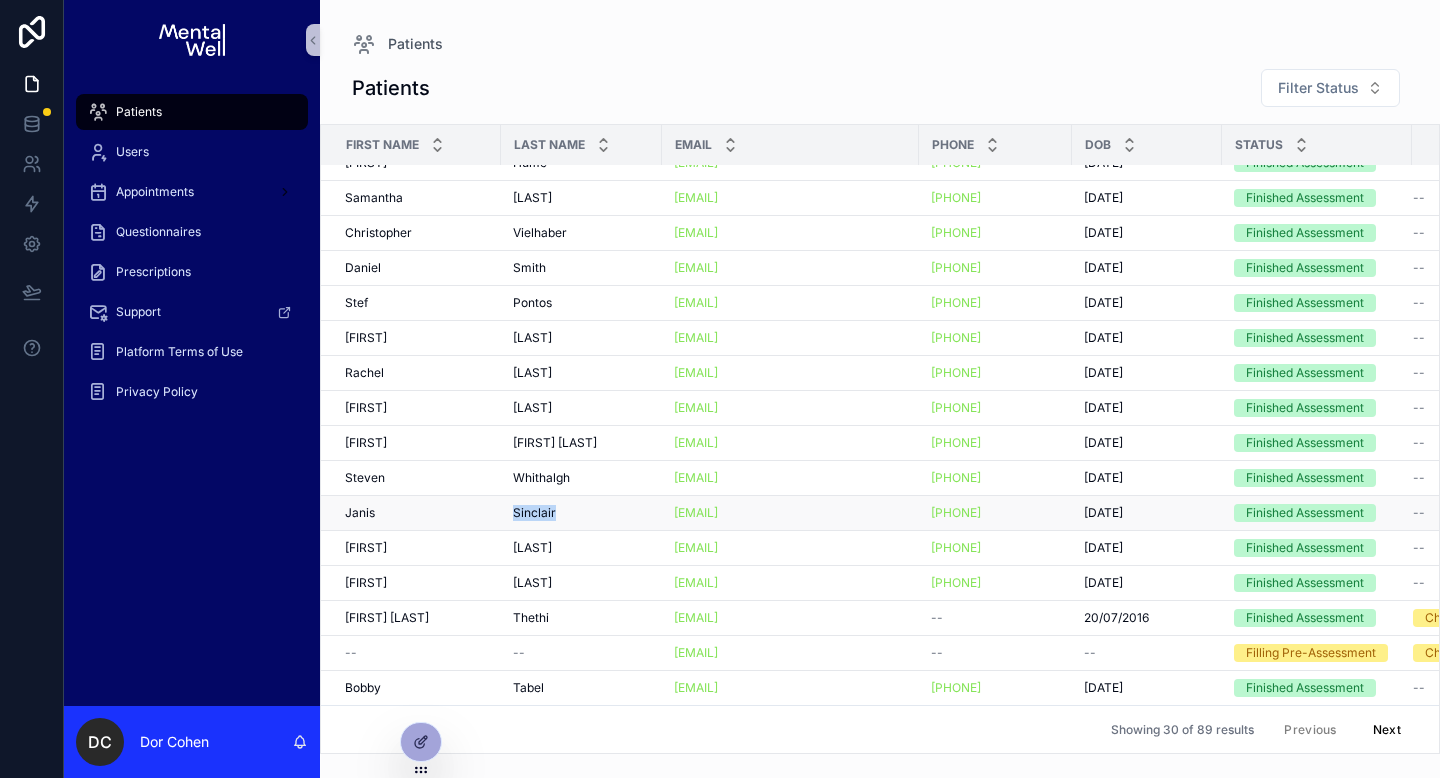 click on "[LAST] [LAST]" at bounding box center (581, 513) 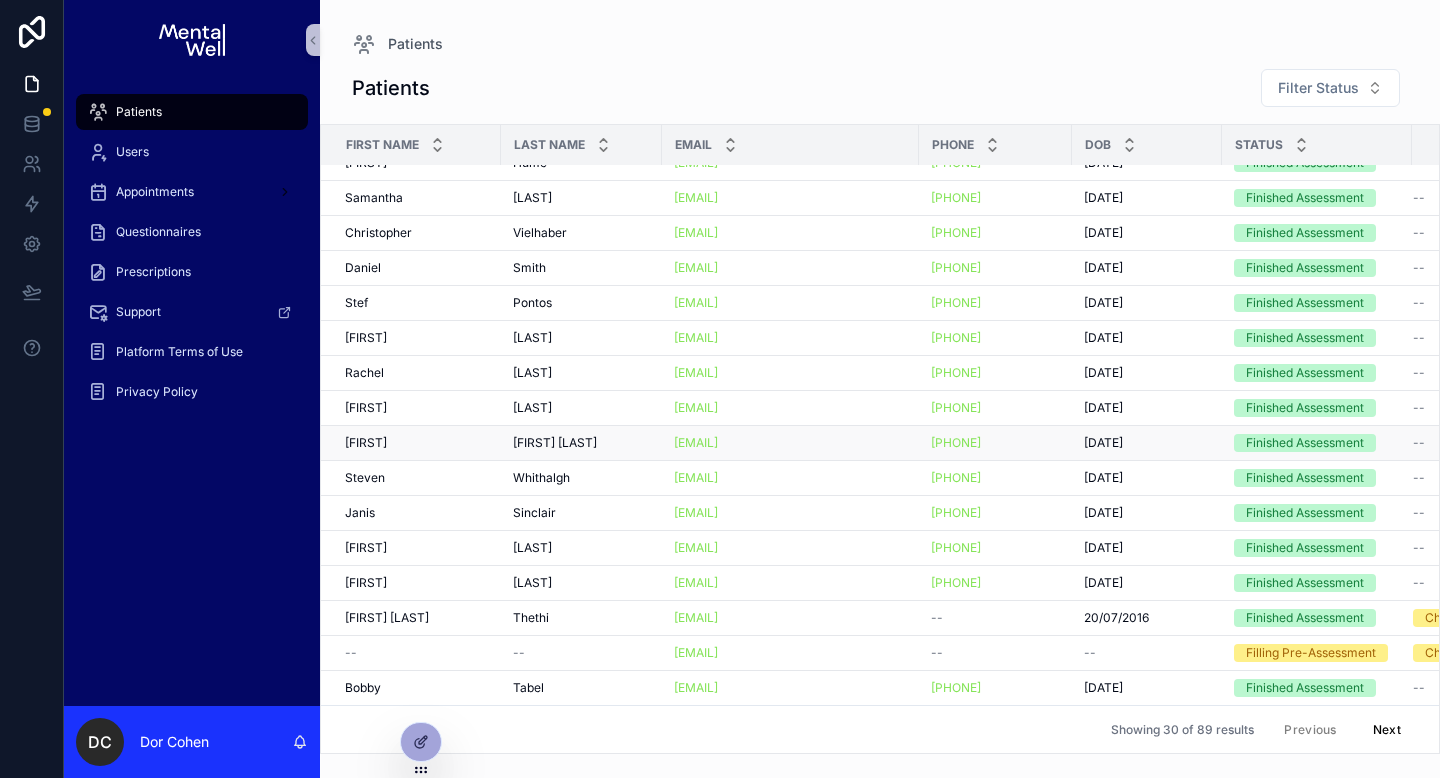 click on "[FIRST] [FIRST]" at bounding box center (411, 443) 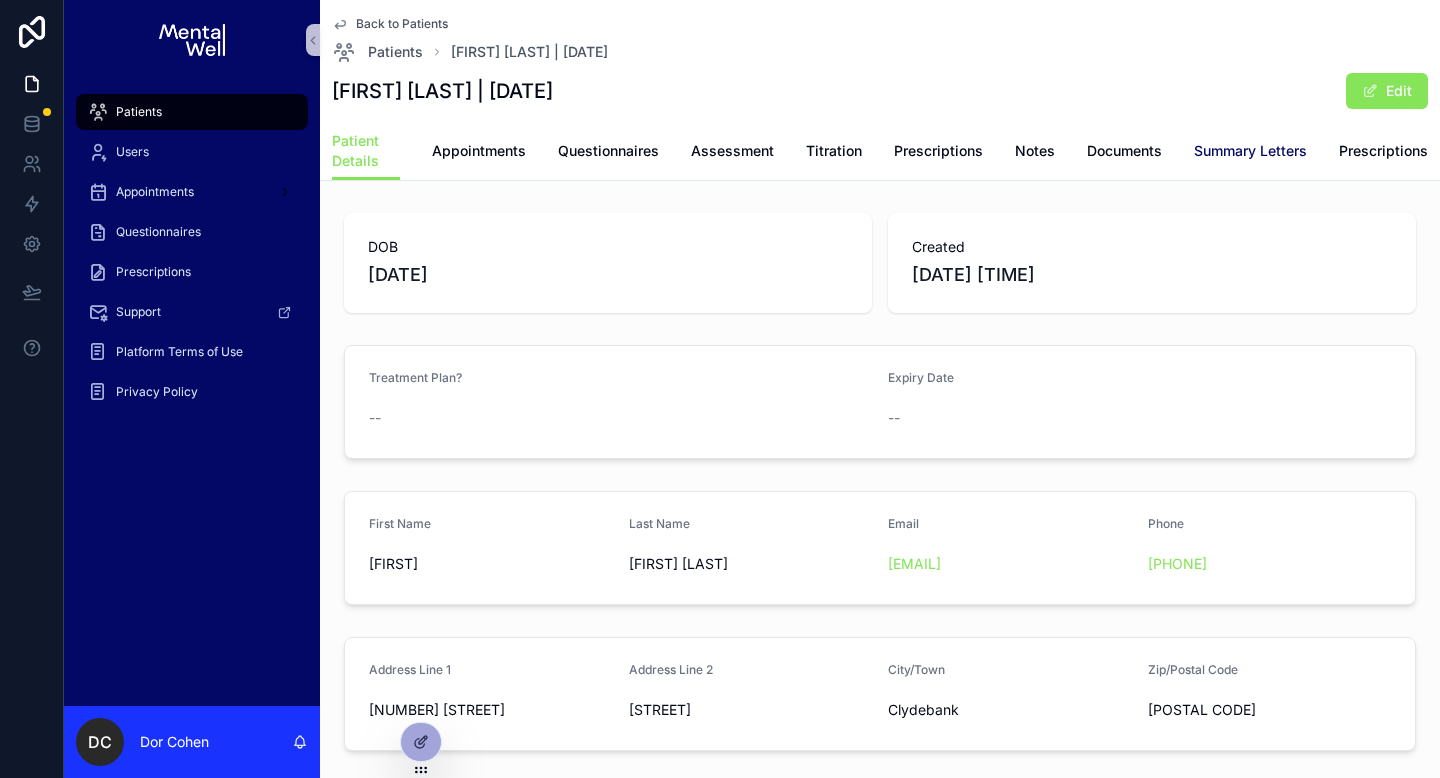 click on "Summary Letters" at bounding box center (1250, 151) 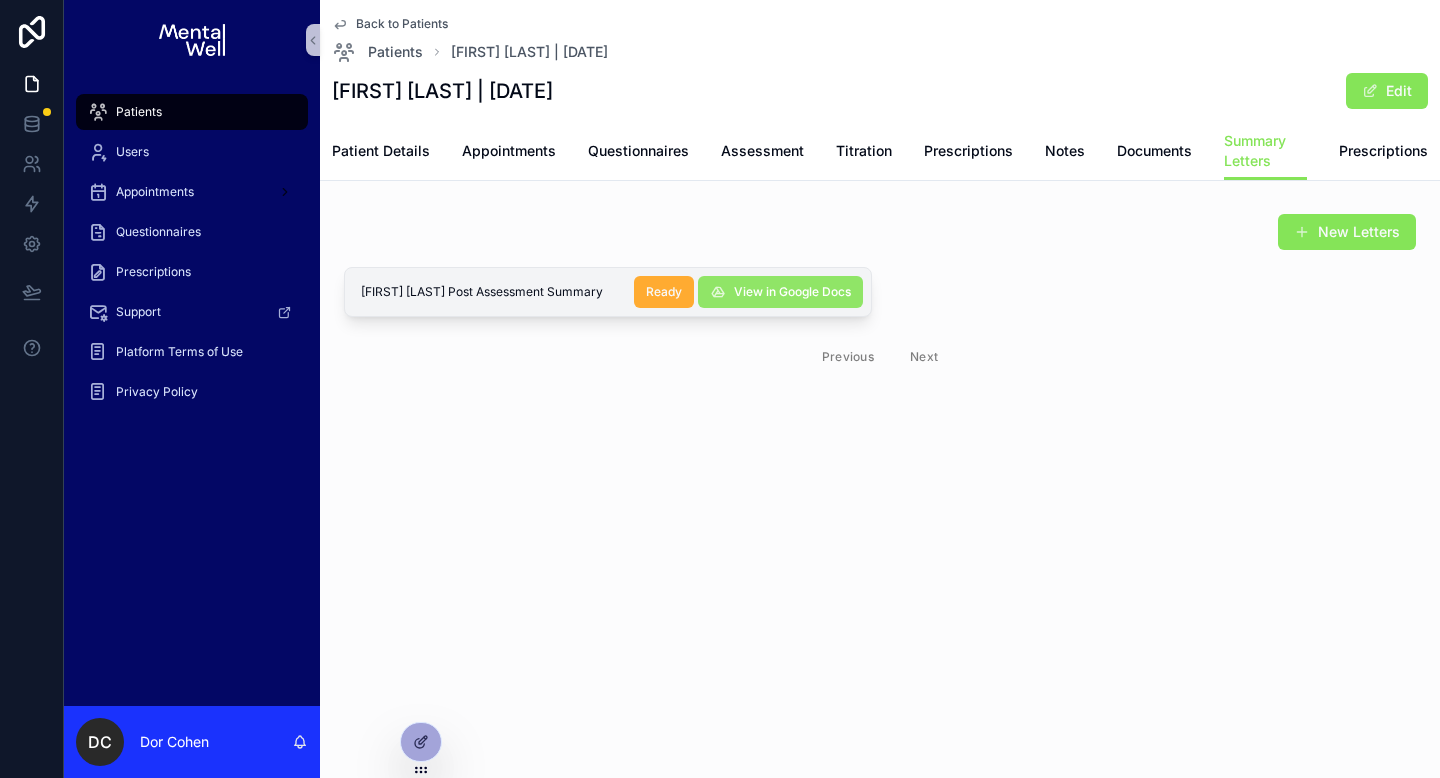 click on "View in Google Docs" at bounding box center [792, 292] 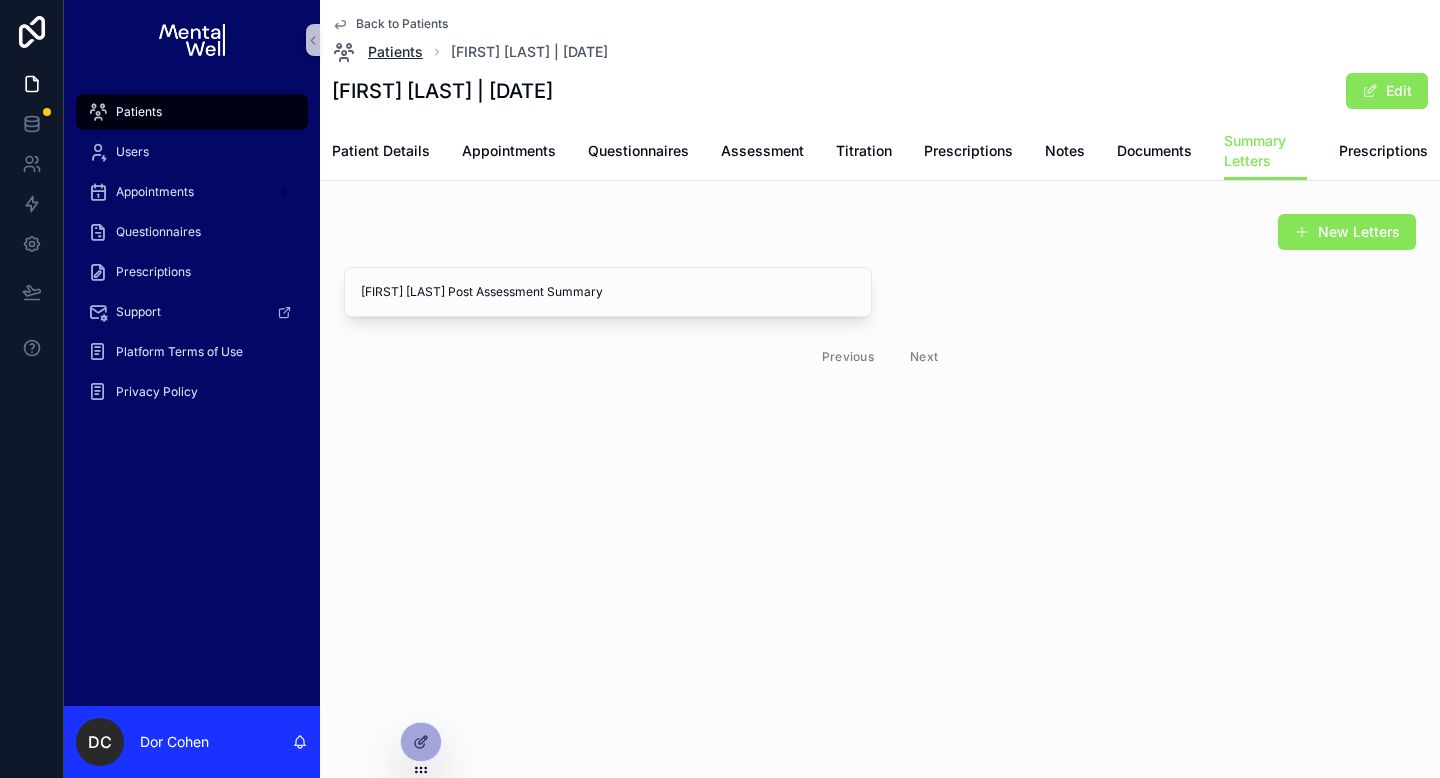 click on "Patients" at bounding box center (395, 52) 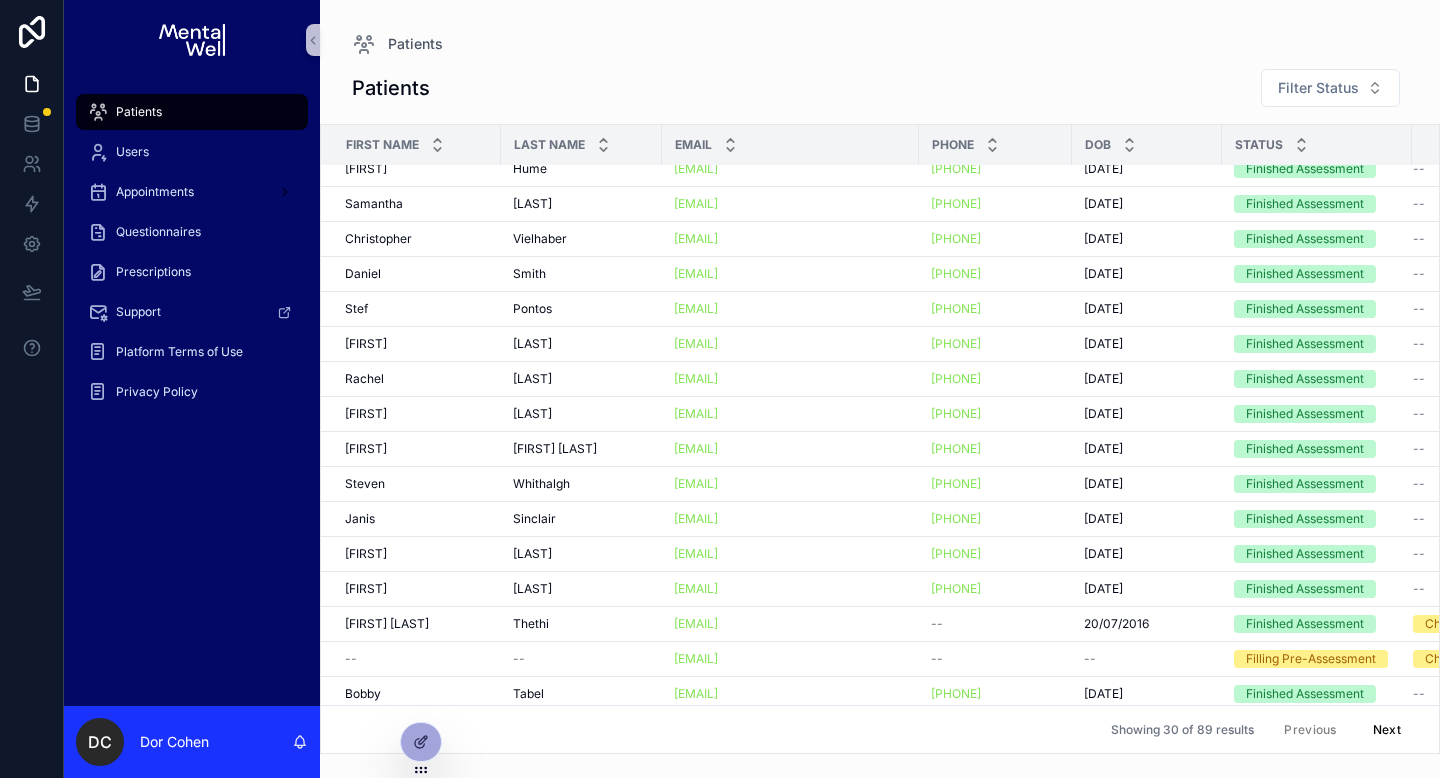 scroll, scrollTop: 525, scrollLeft: 0, axis: vertical 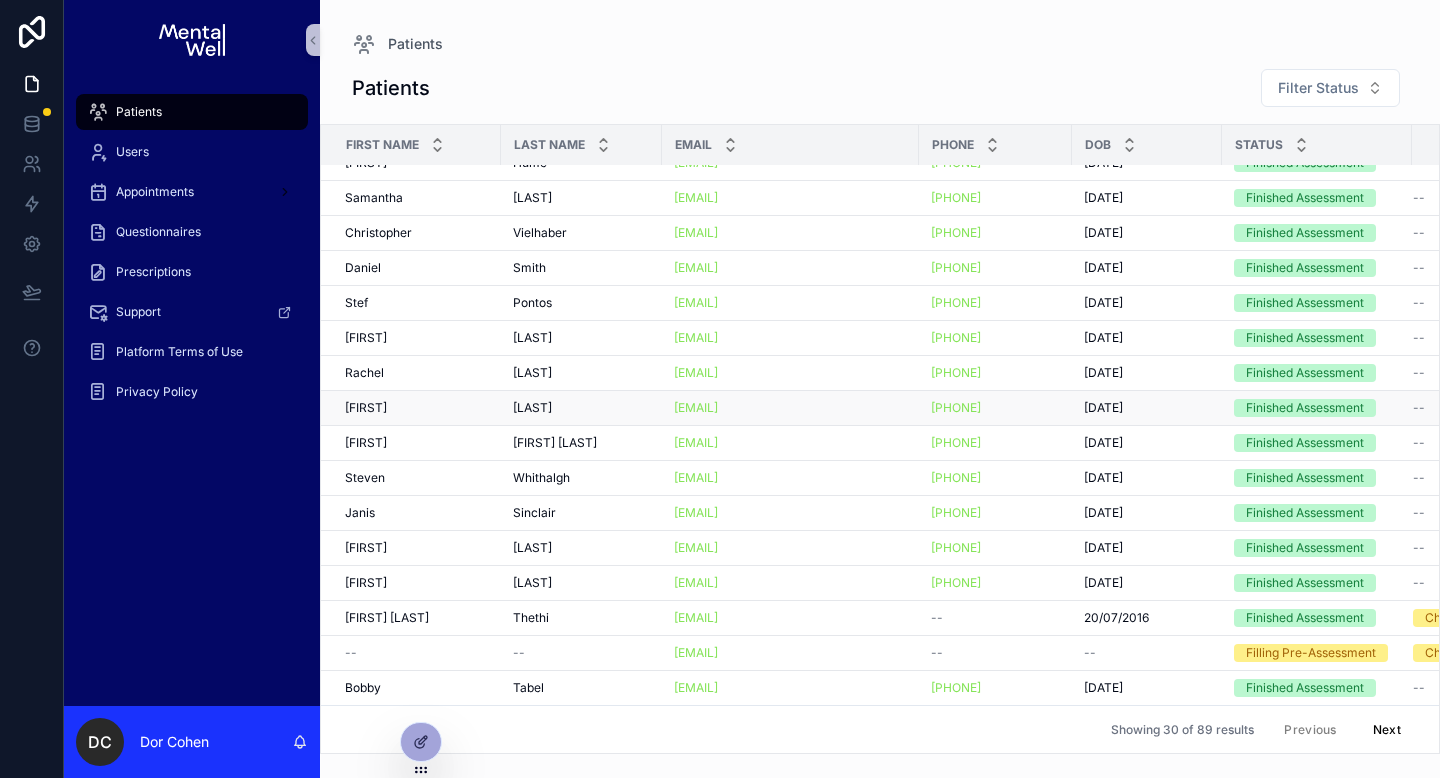 click on "[FIRST] [FIRST]" at bounding box center (417, 408) 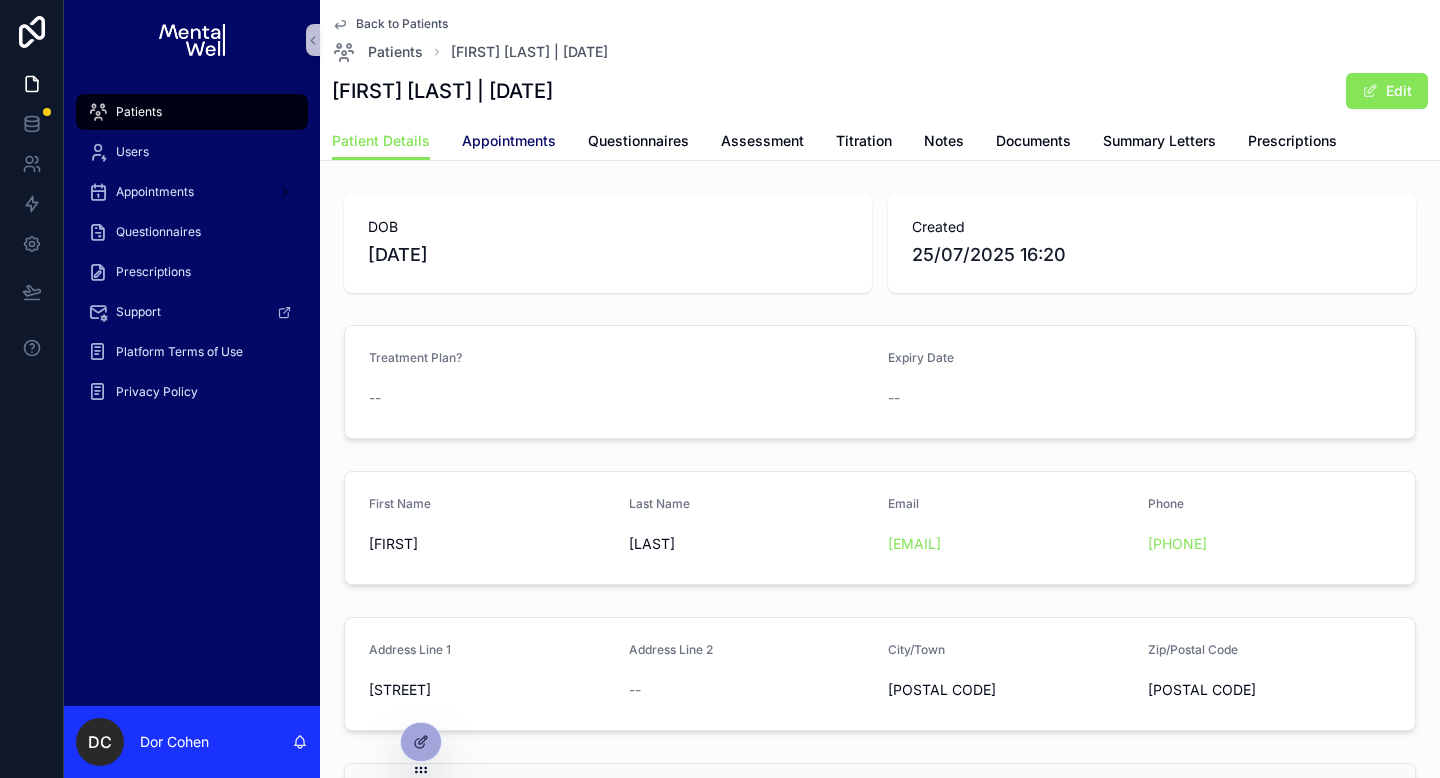 click on "Appointments" at bounding box center (509, 141) 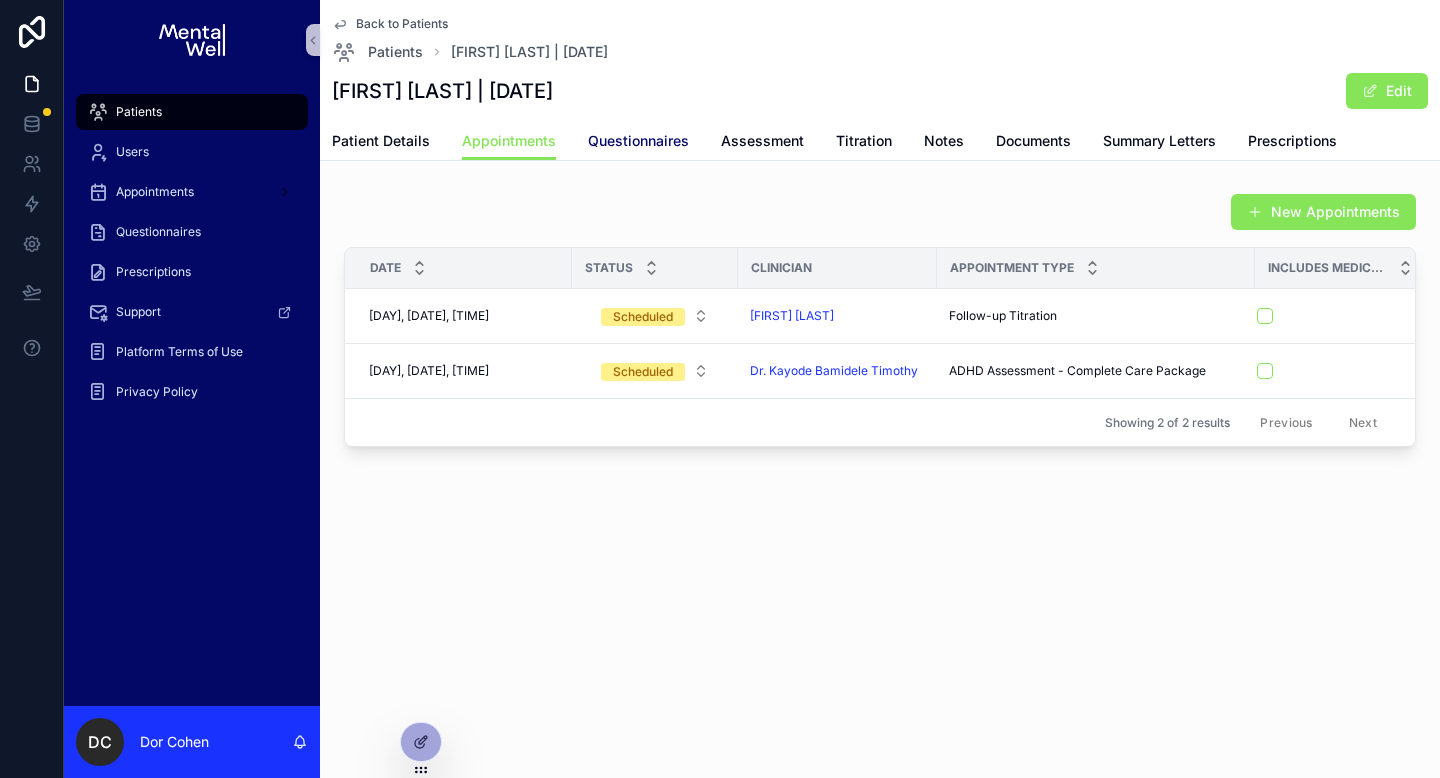 click on "Questionnaires" at bounding box center (638, 141) 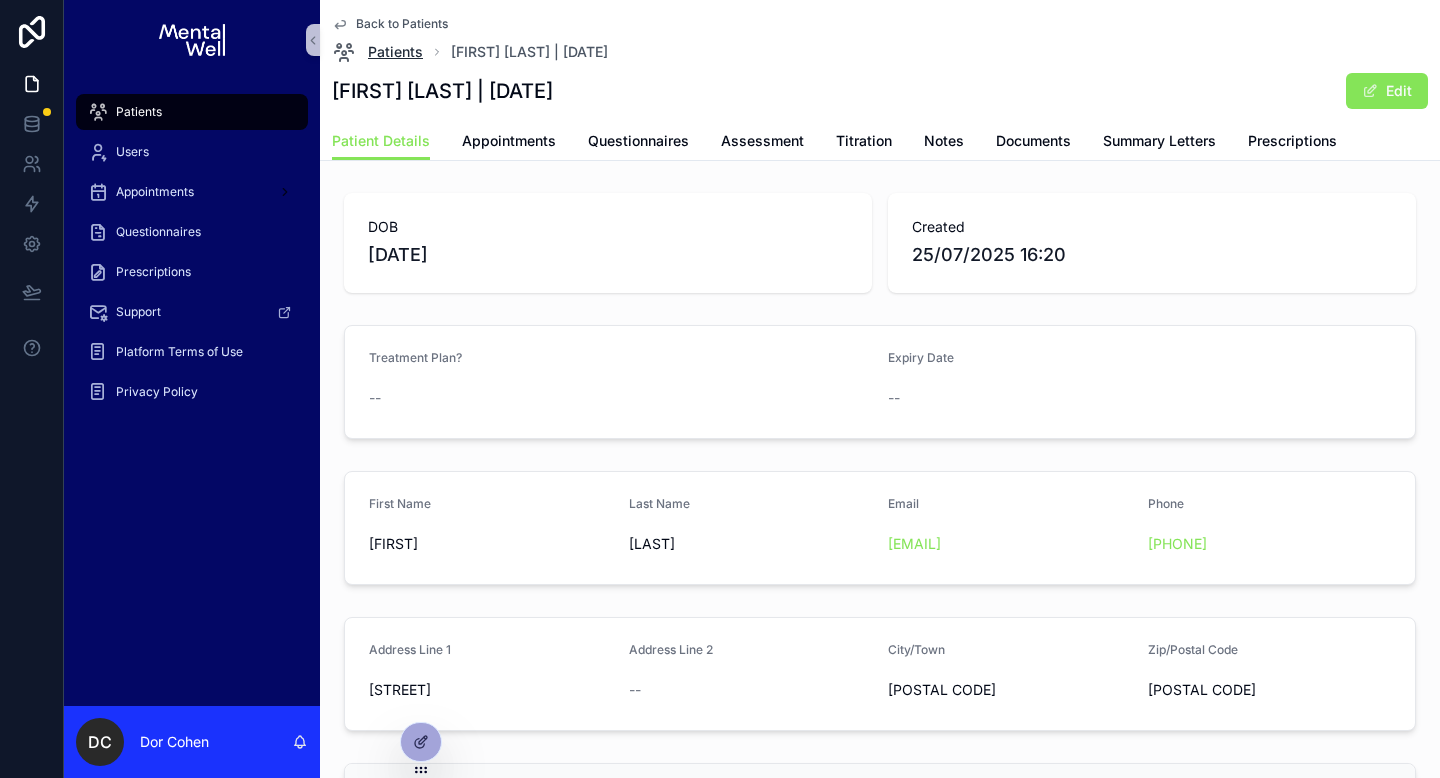 click on "Patients" at bounding box center [395, 52] 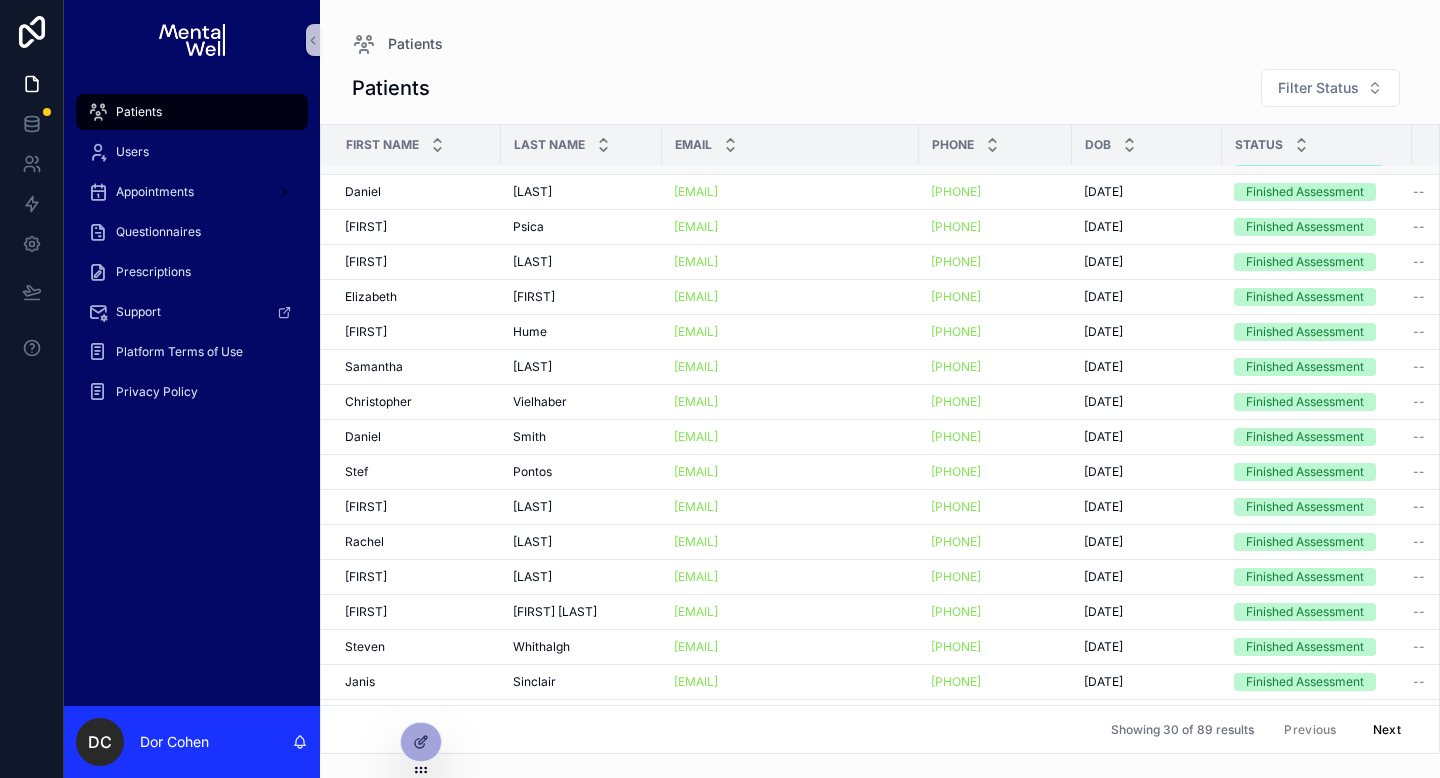 scroll, scrollTop: 525, scrollLeft: 0, axis: vertical 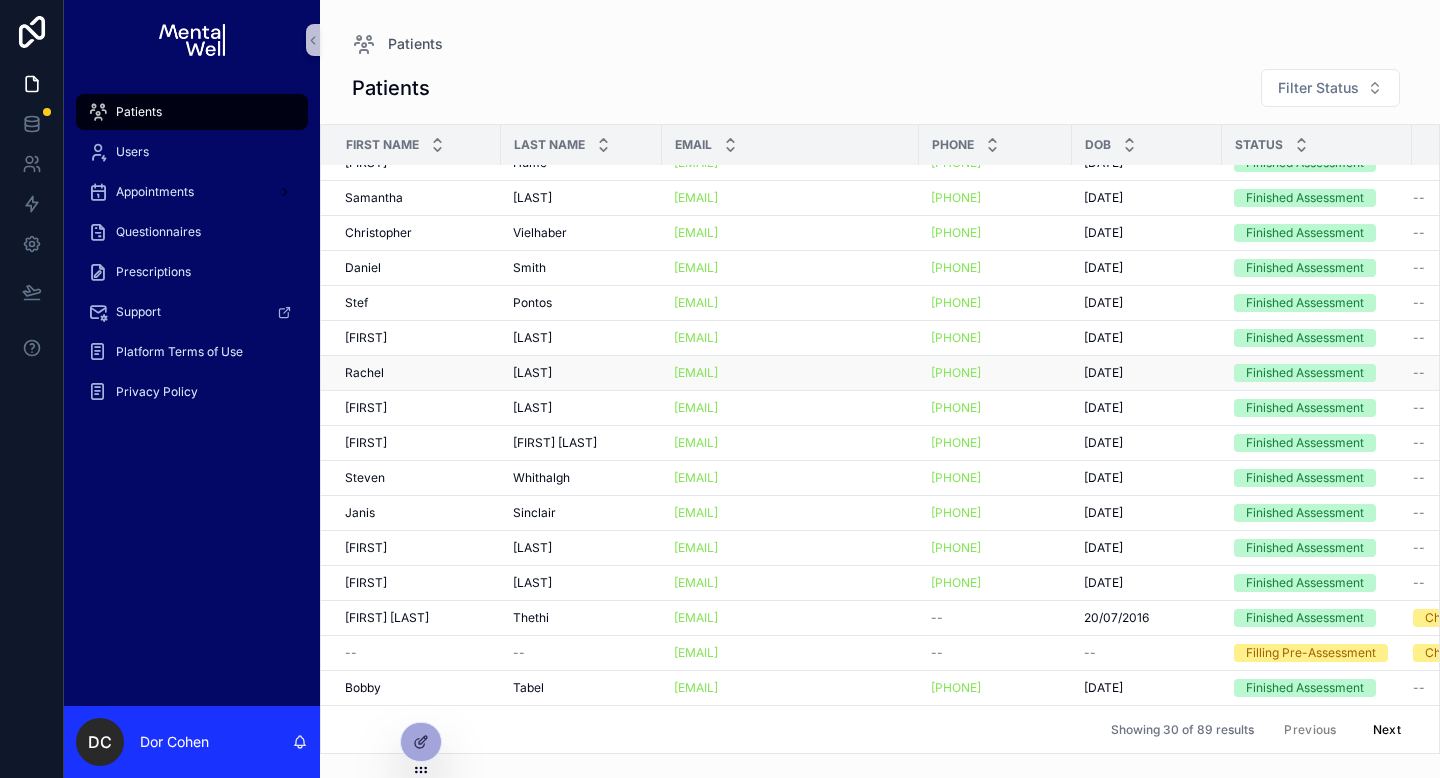 click on "[FIRST] [FIRST]" at bounding box center (411, 373) 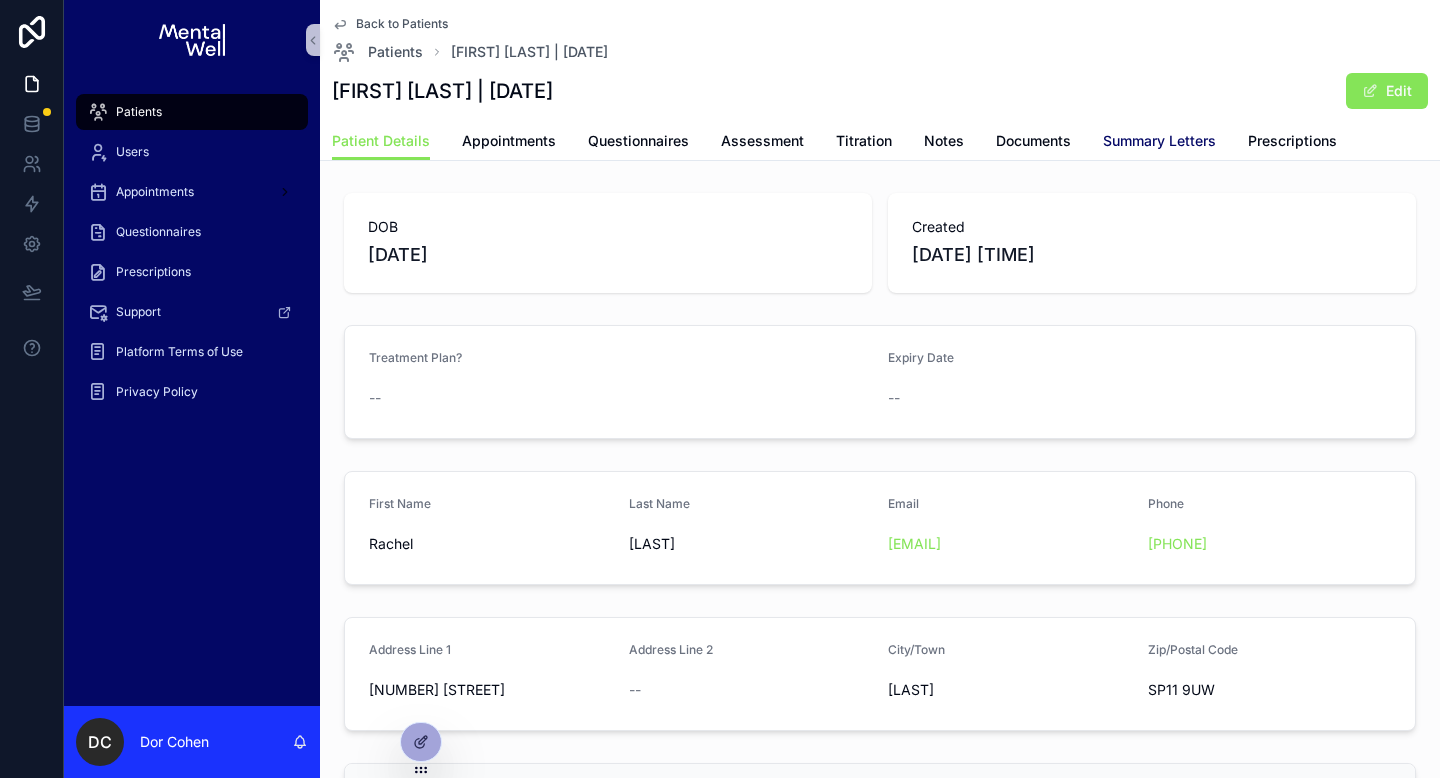 click on "Summary Letters" at bounding box center [1159, 141] 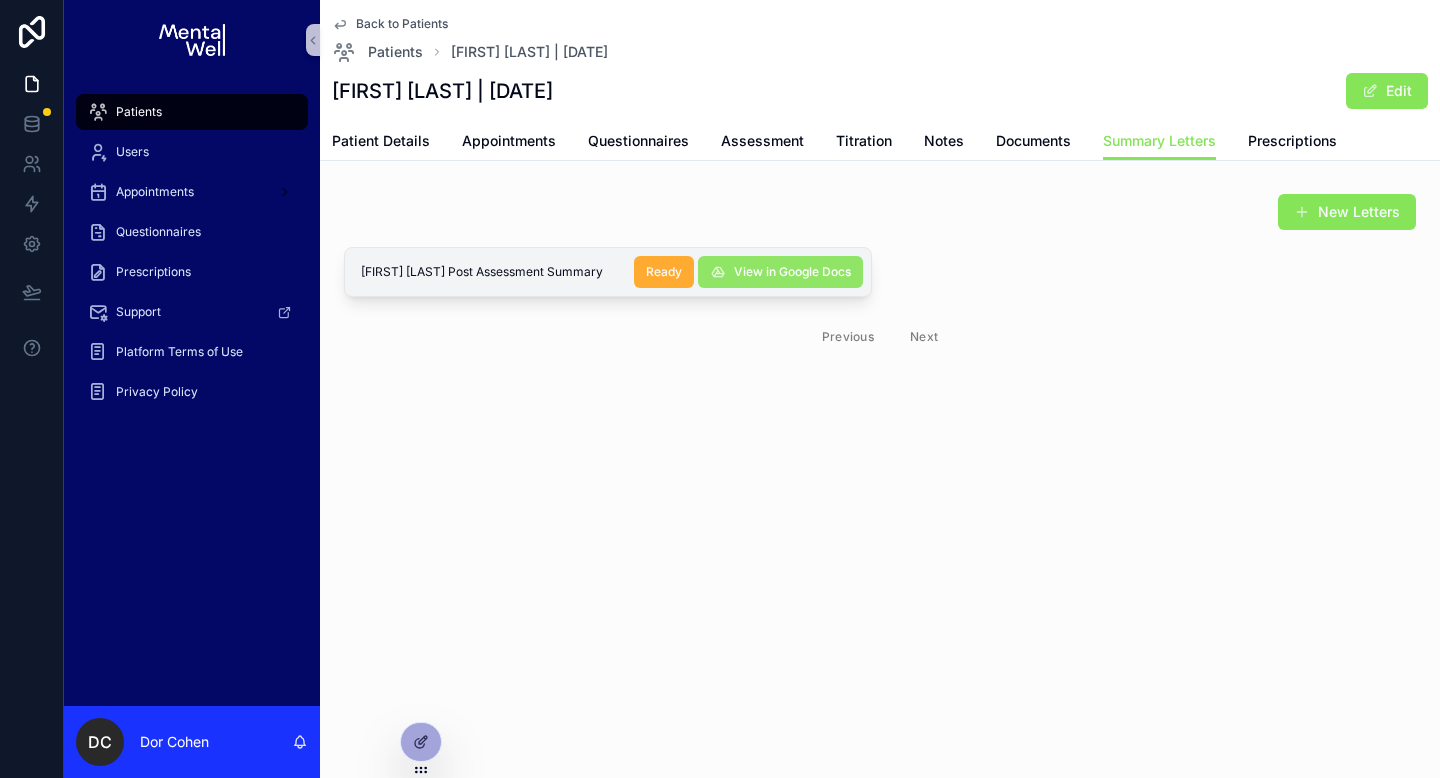 click on "View in Google Docs" at bounding box center (792, 272) 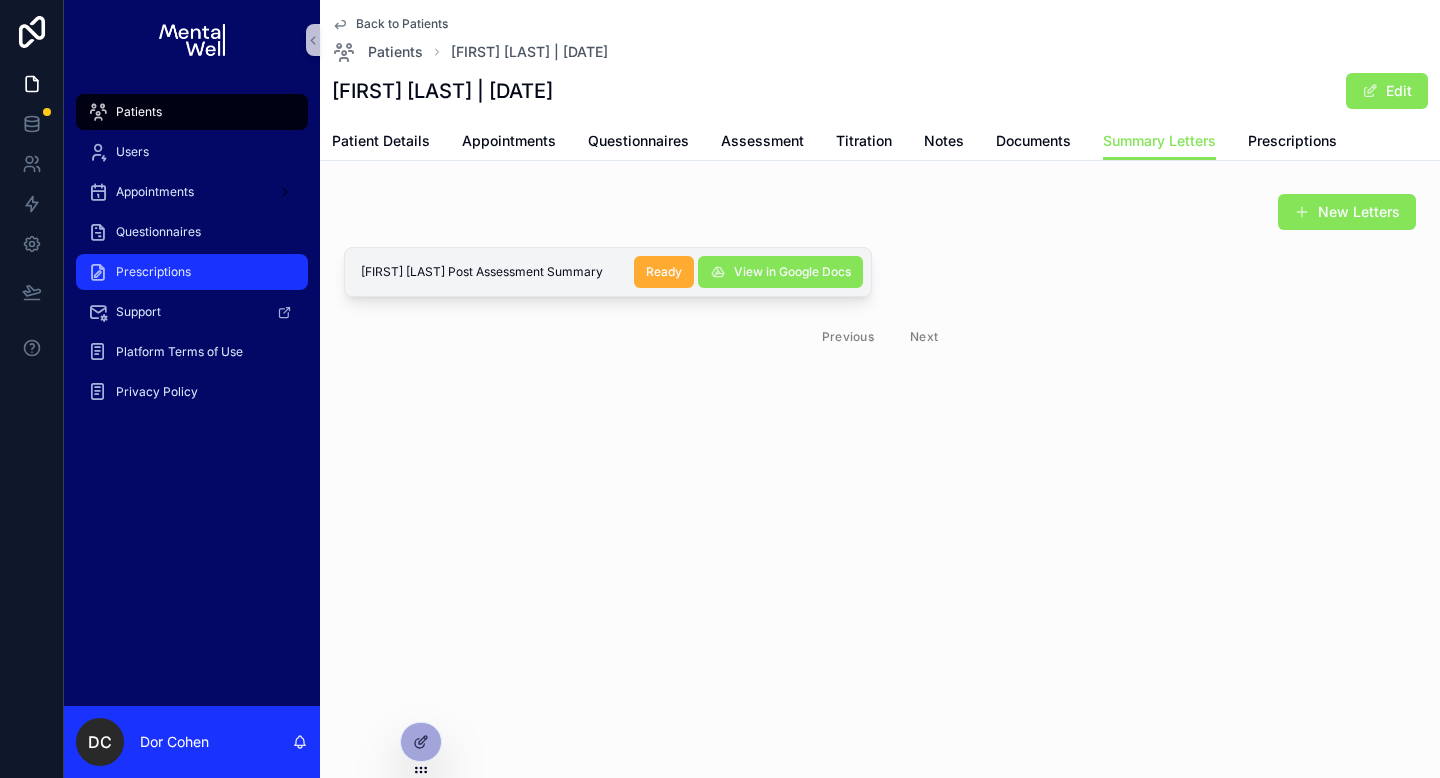 click on "Prescriptions" at bounding box center (192, 272) 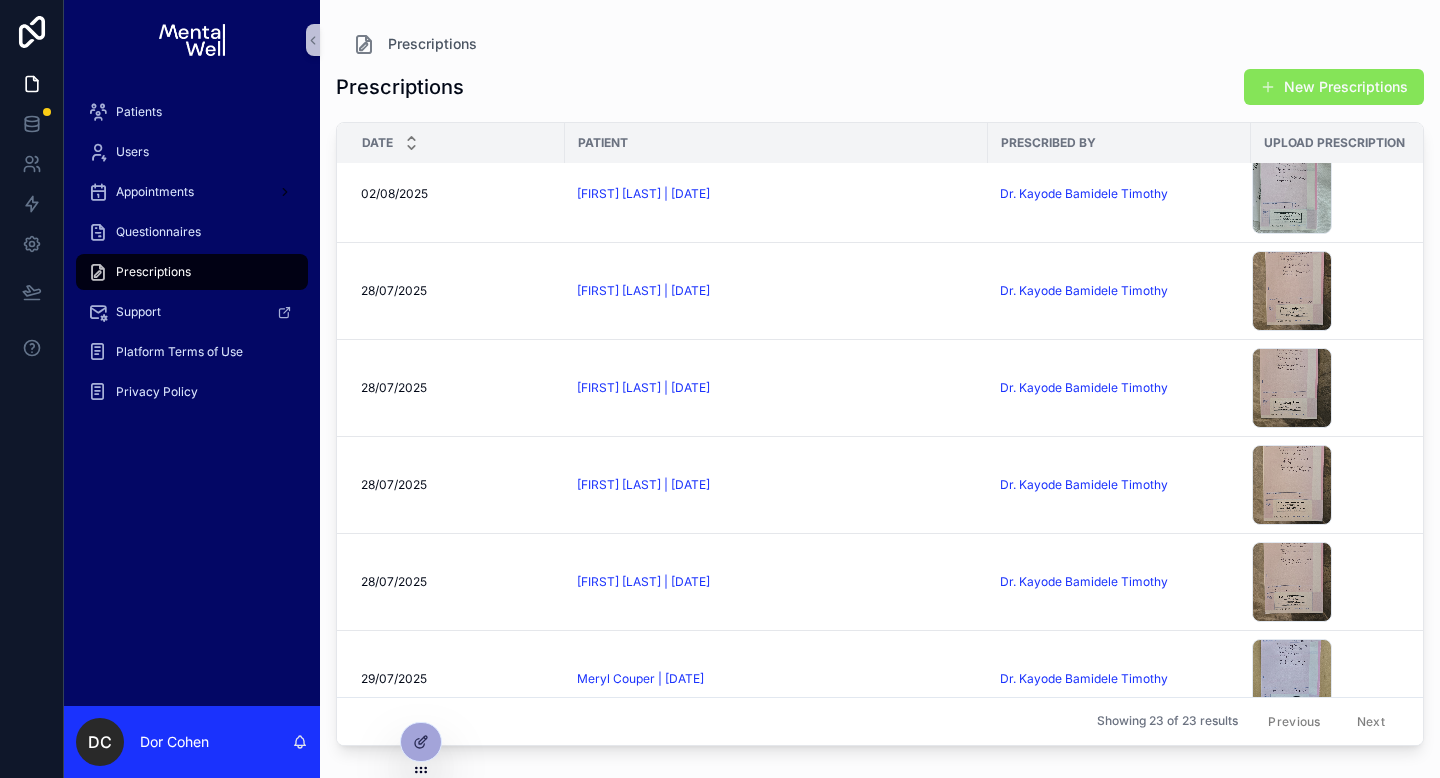 scroll, scrollTop: 0, scrollLeft: 0, axis: both 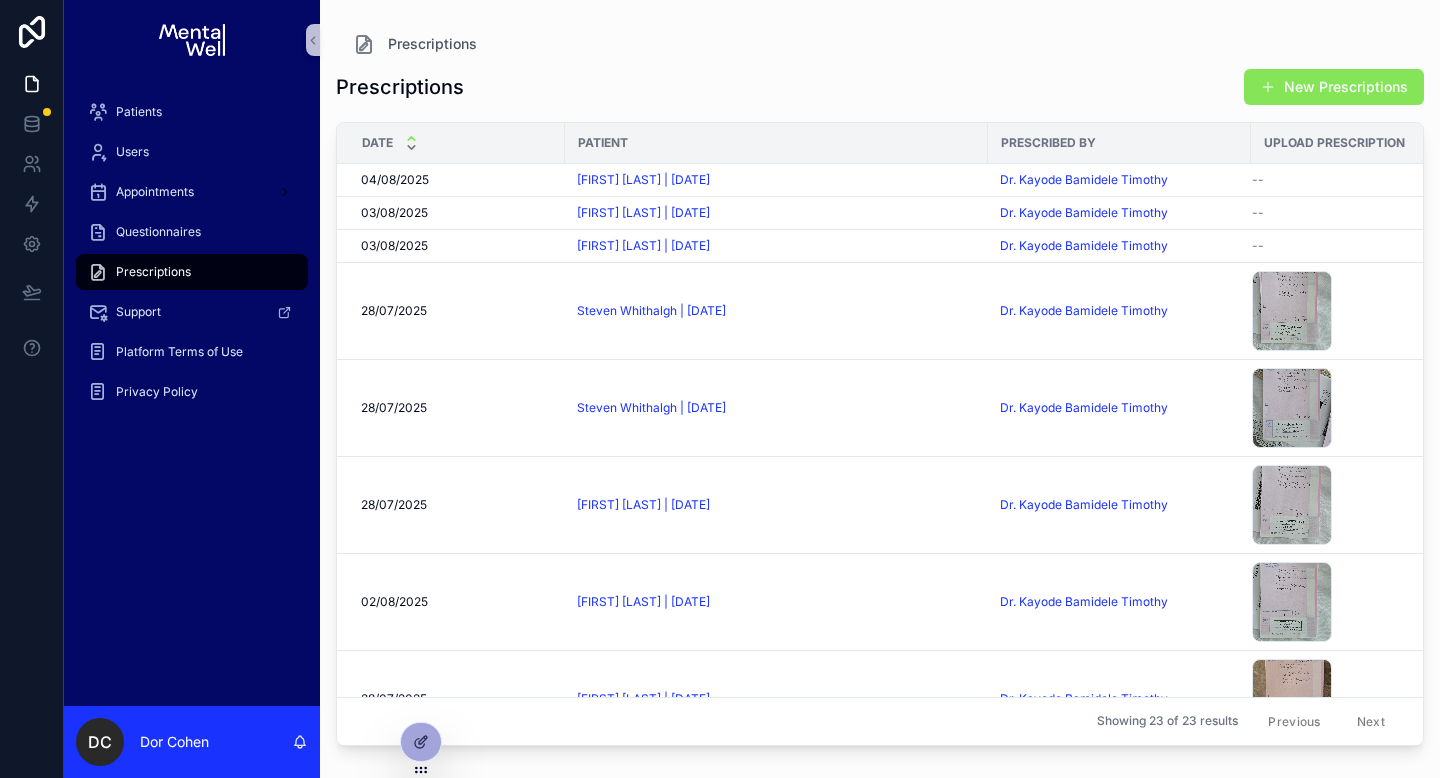 click 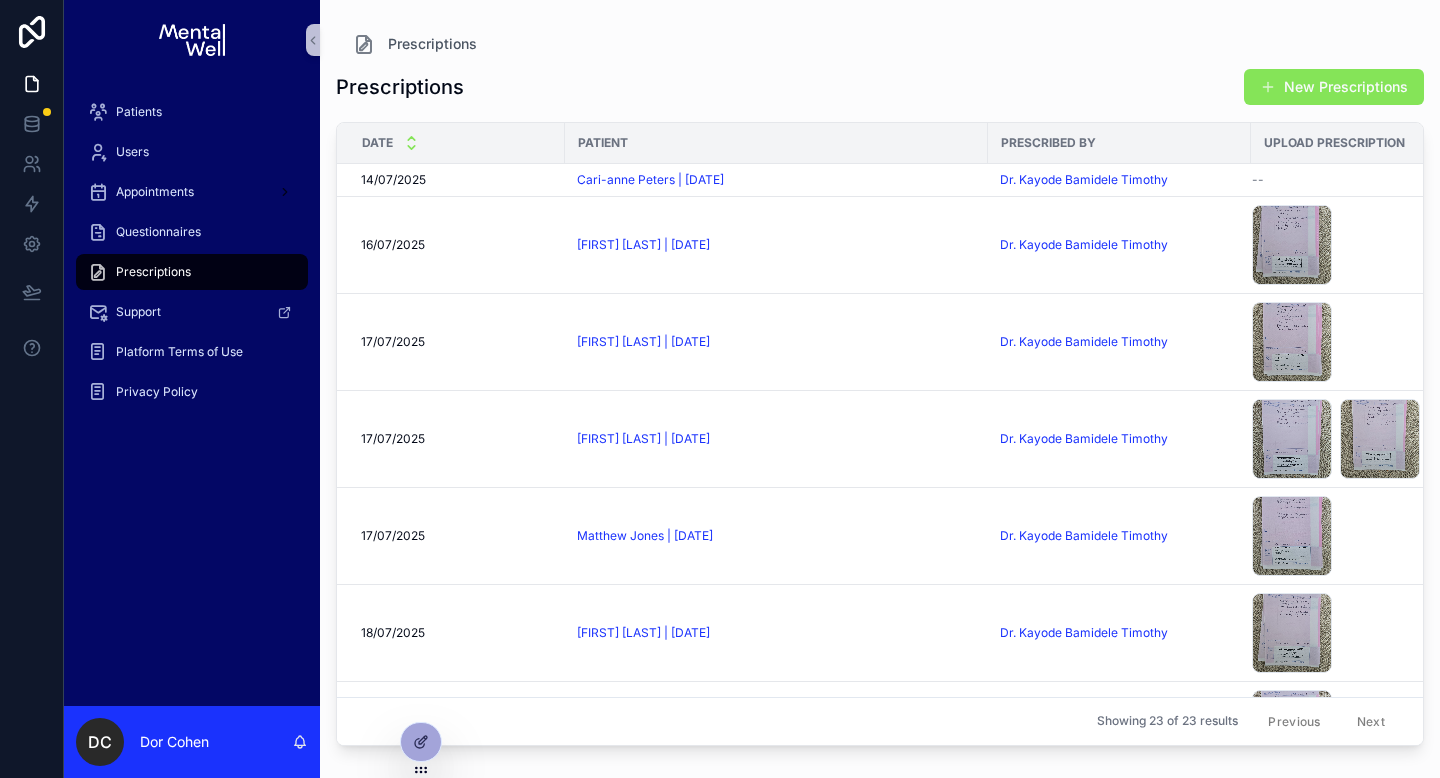click 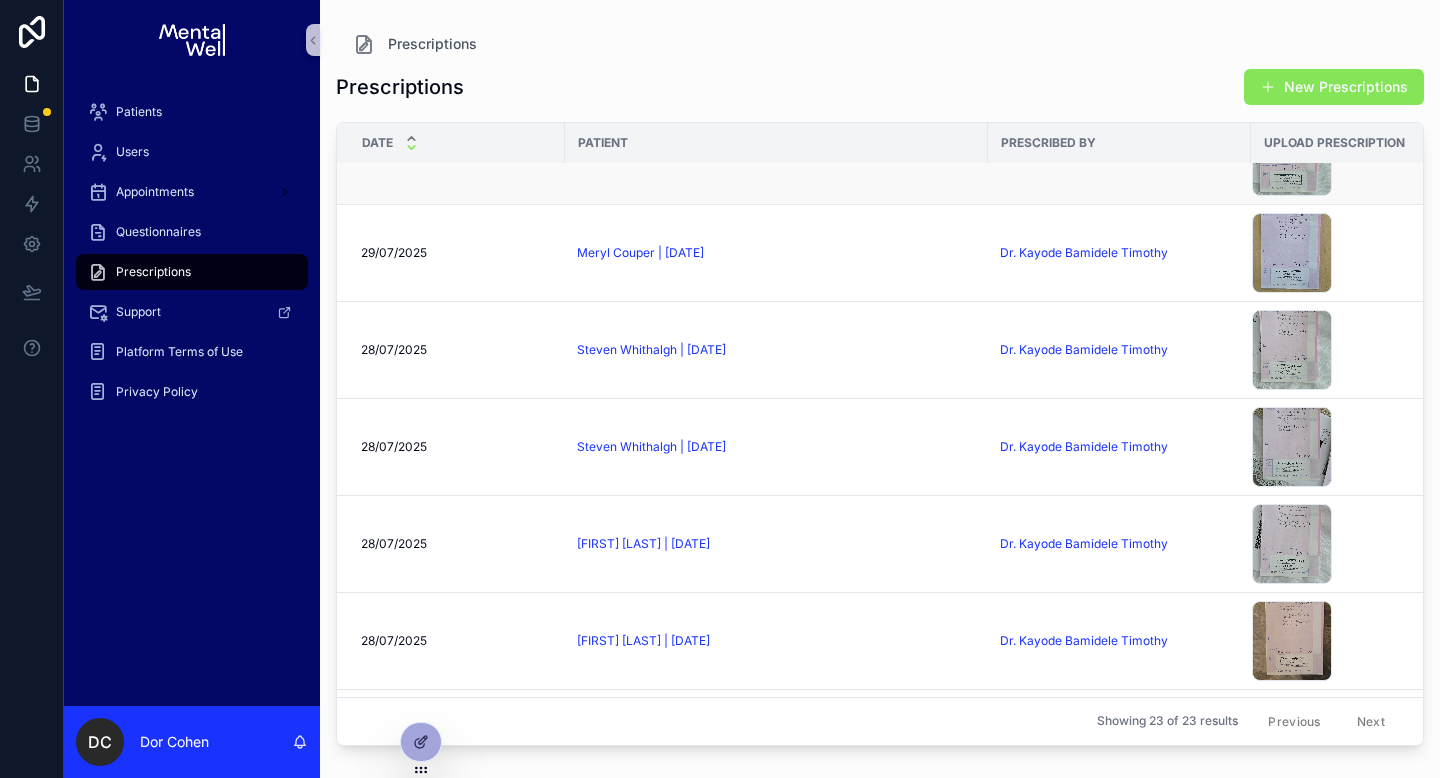 scroll, scrollTop: 0, scrollLeft: 0, axis: both 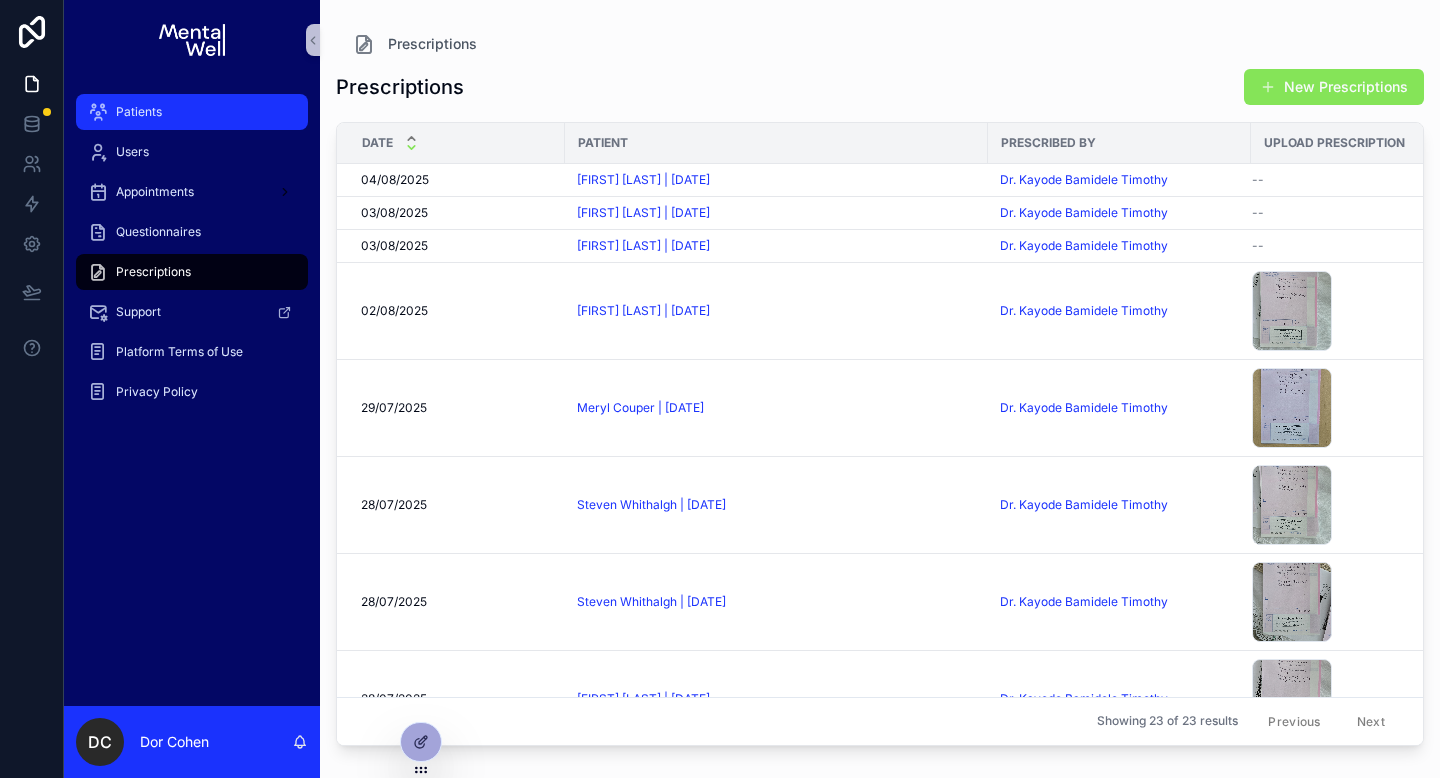 click on "Patients" at bounding box center (192, 112) 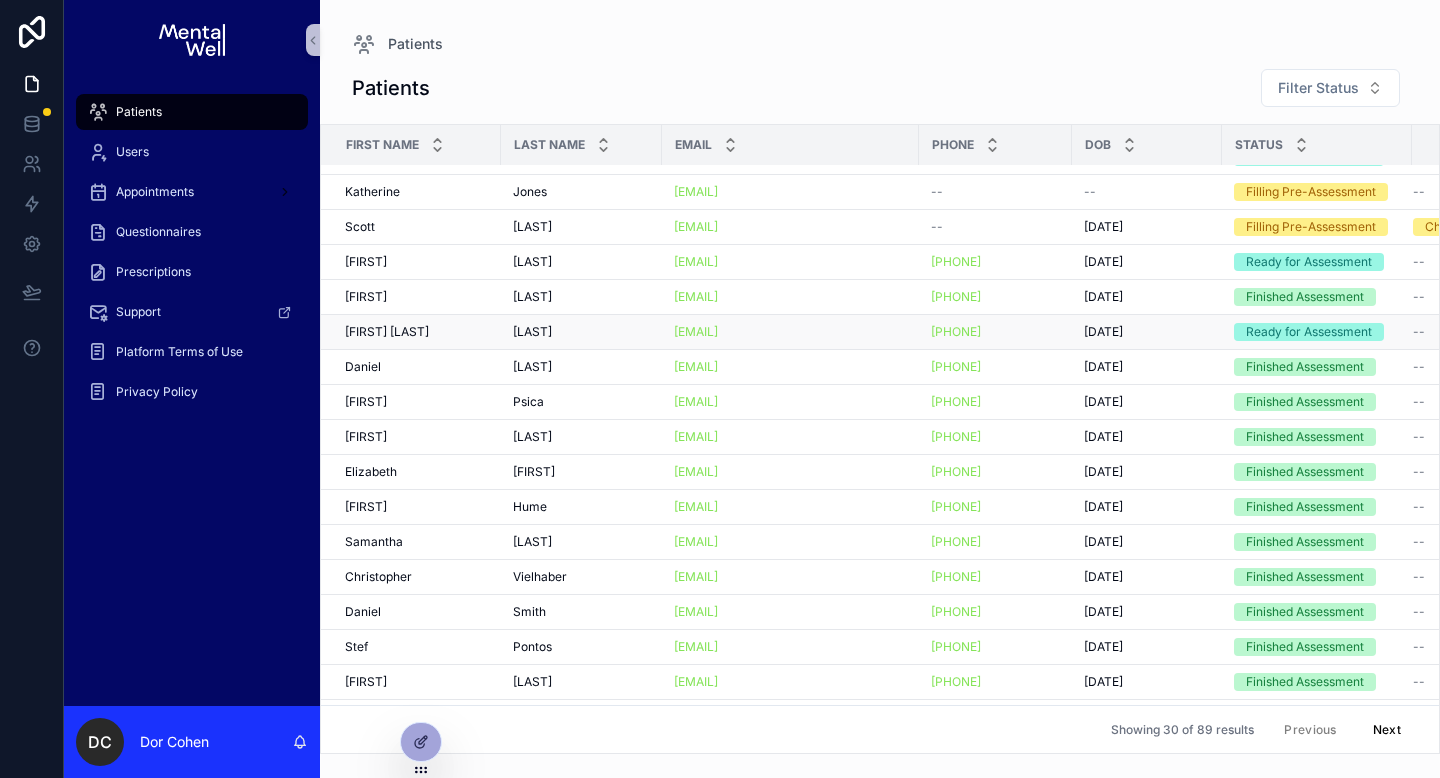 scroll, scrollTop: 268, scrollLeft: 0, axis: vertical 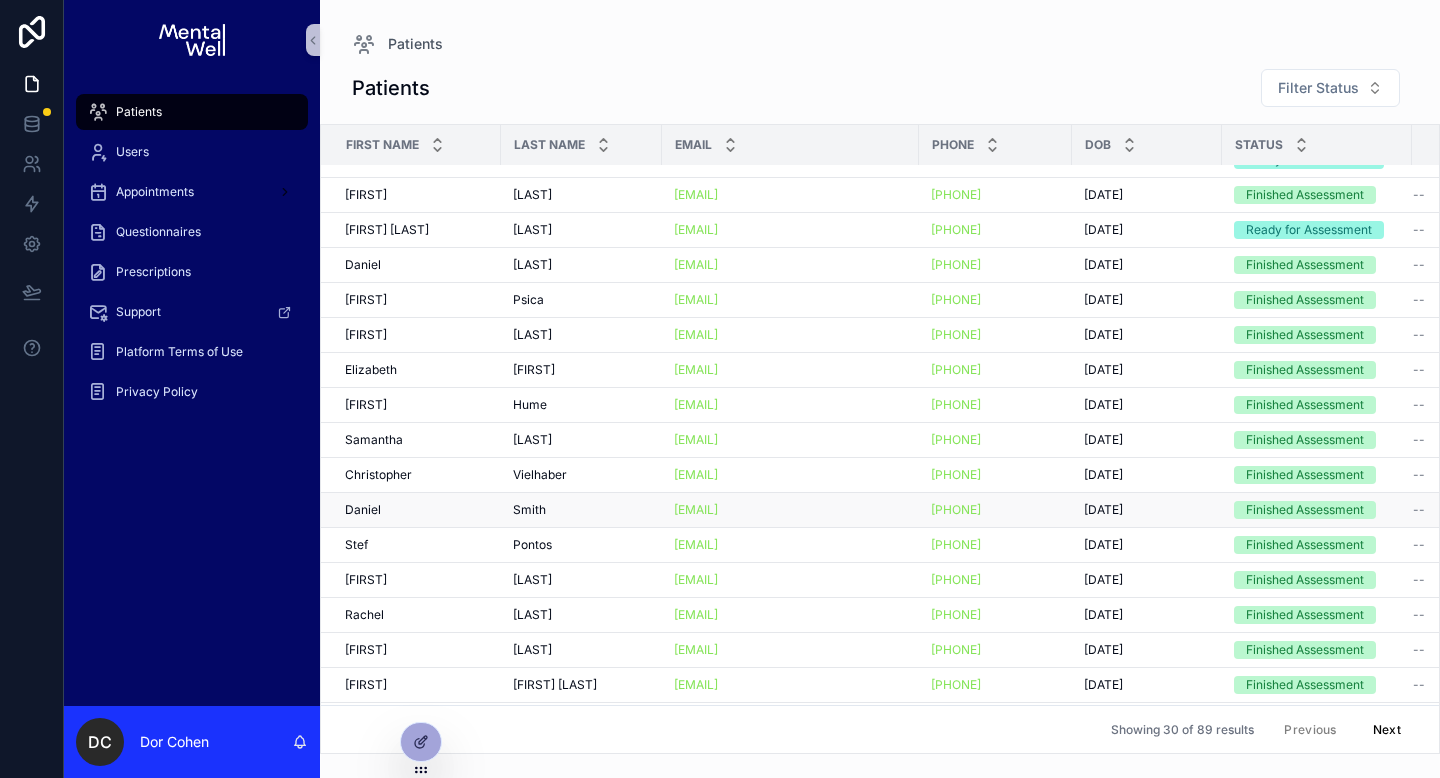 click on "[FIRST] [FIRST]" at bounding box center (417, 510) 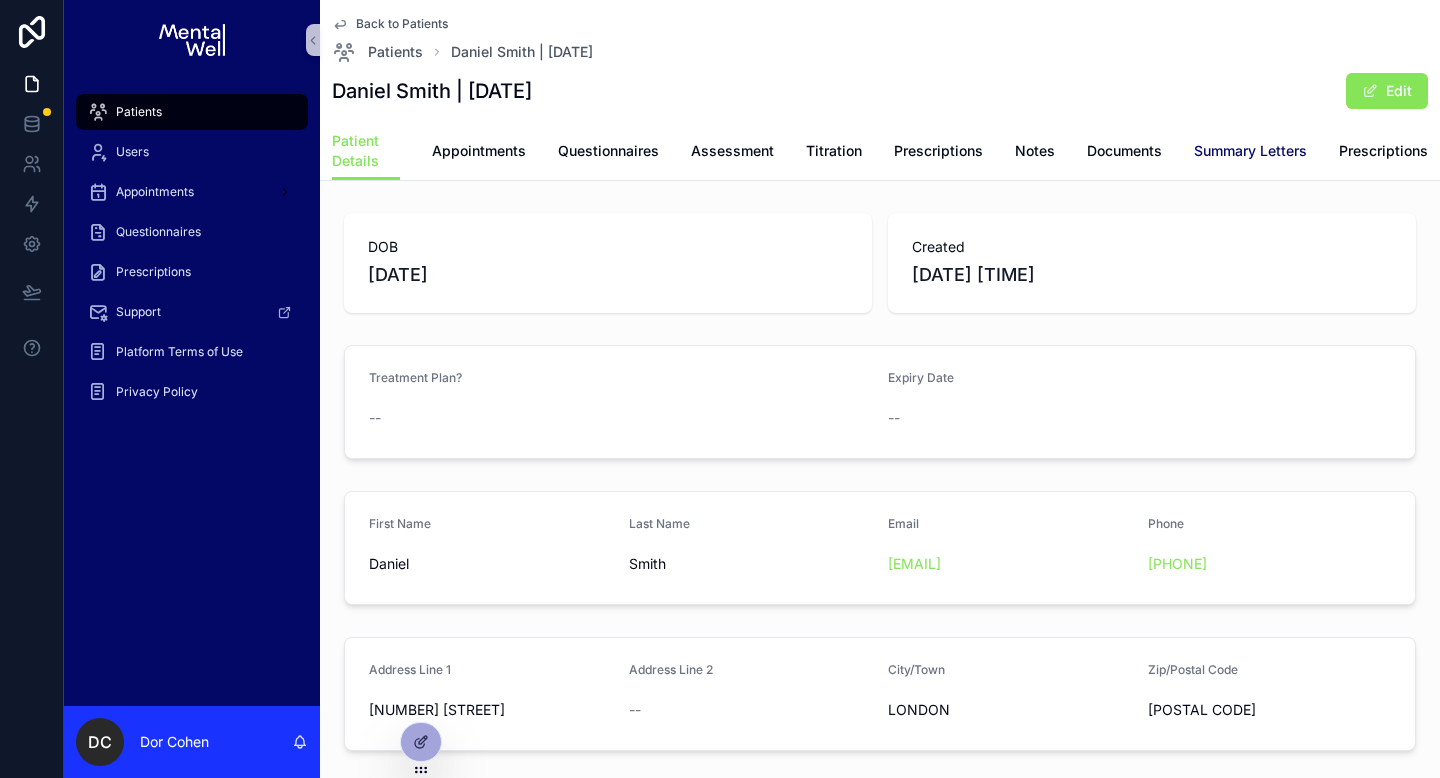 click on "Summary Letters" at bounding box center (1250, 151) 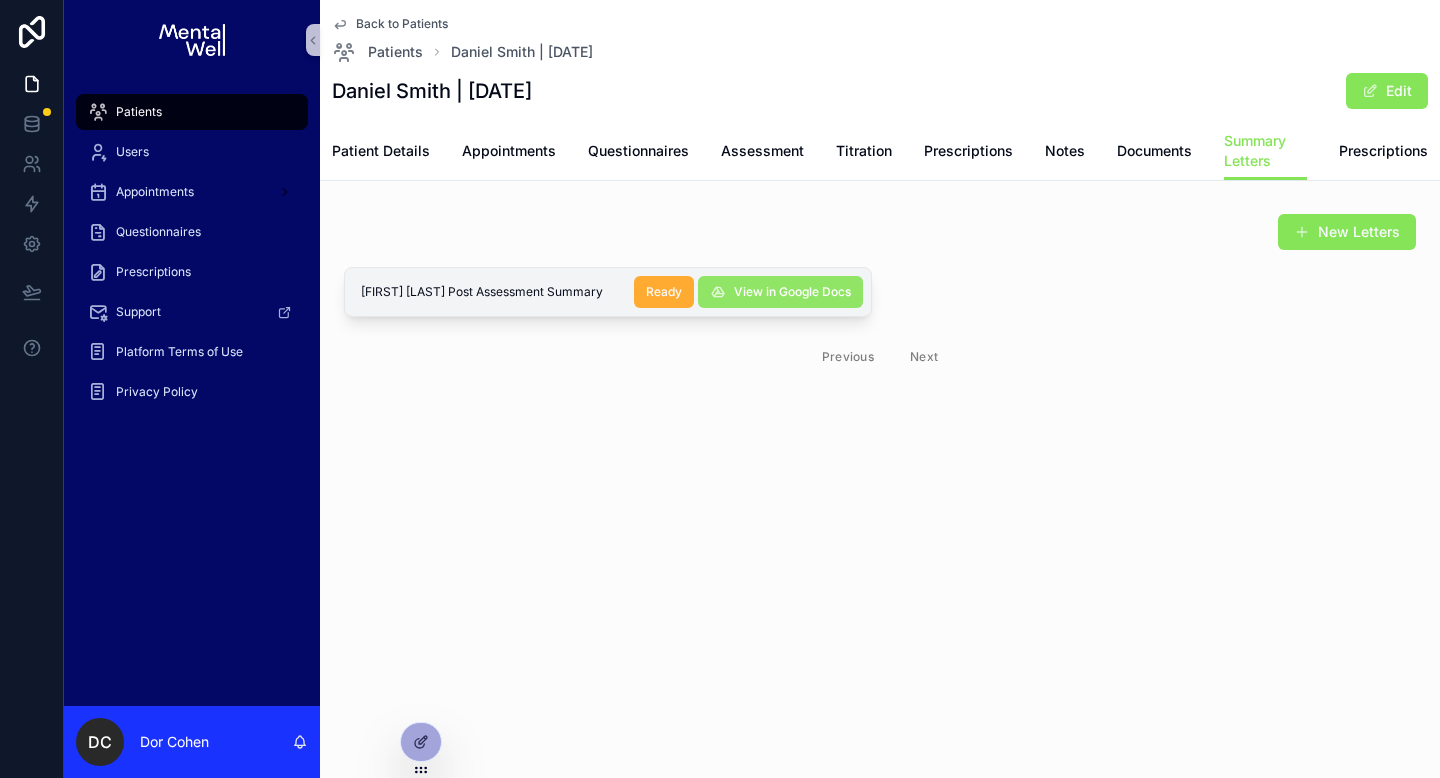 click on "View in Google Docs" at bounding box center [792, 292] 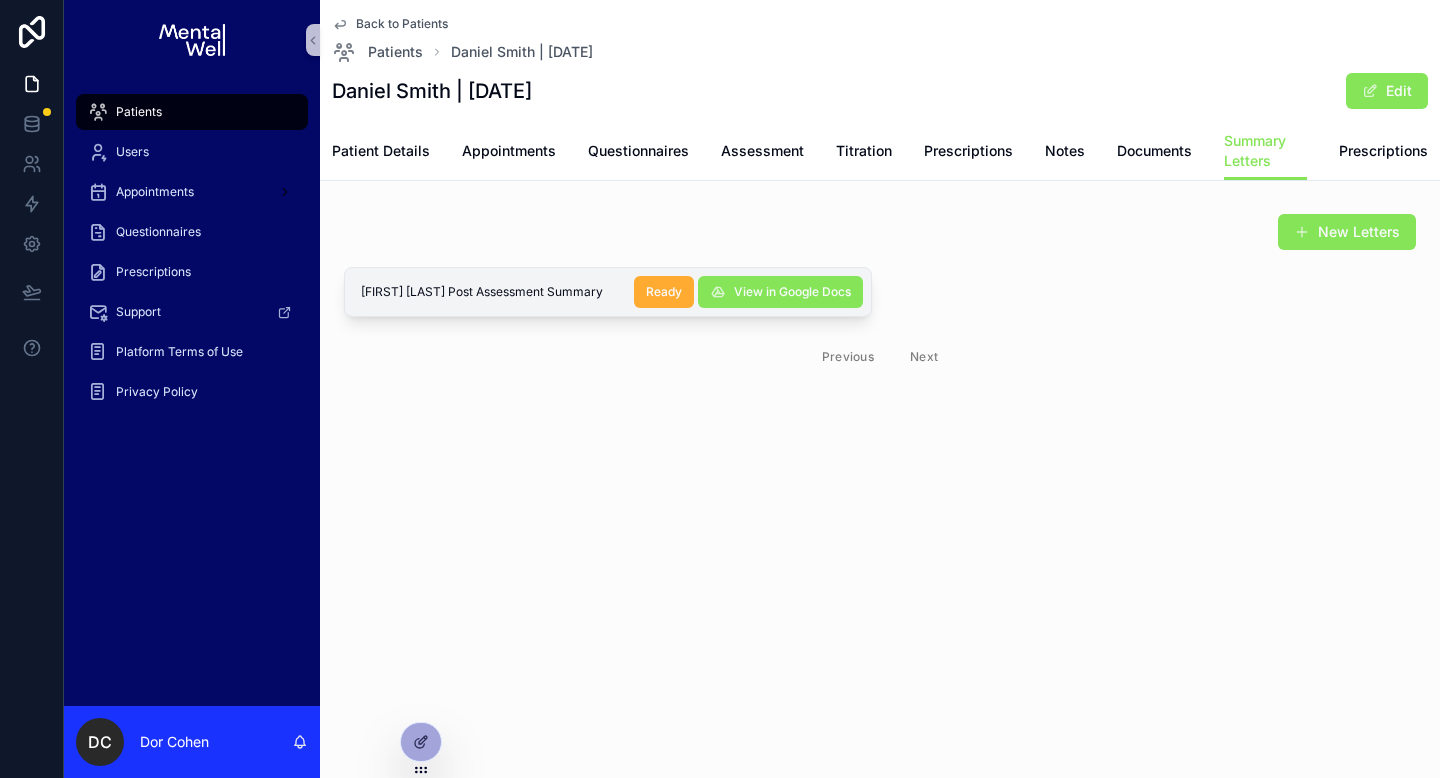 click on "Back to Patients" at bounding box center [402, 24] 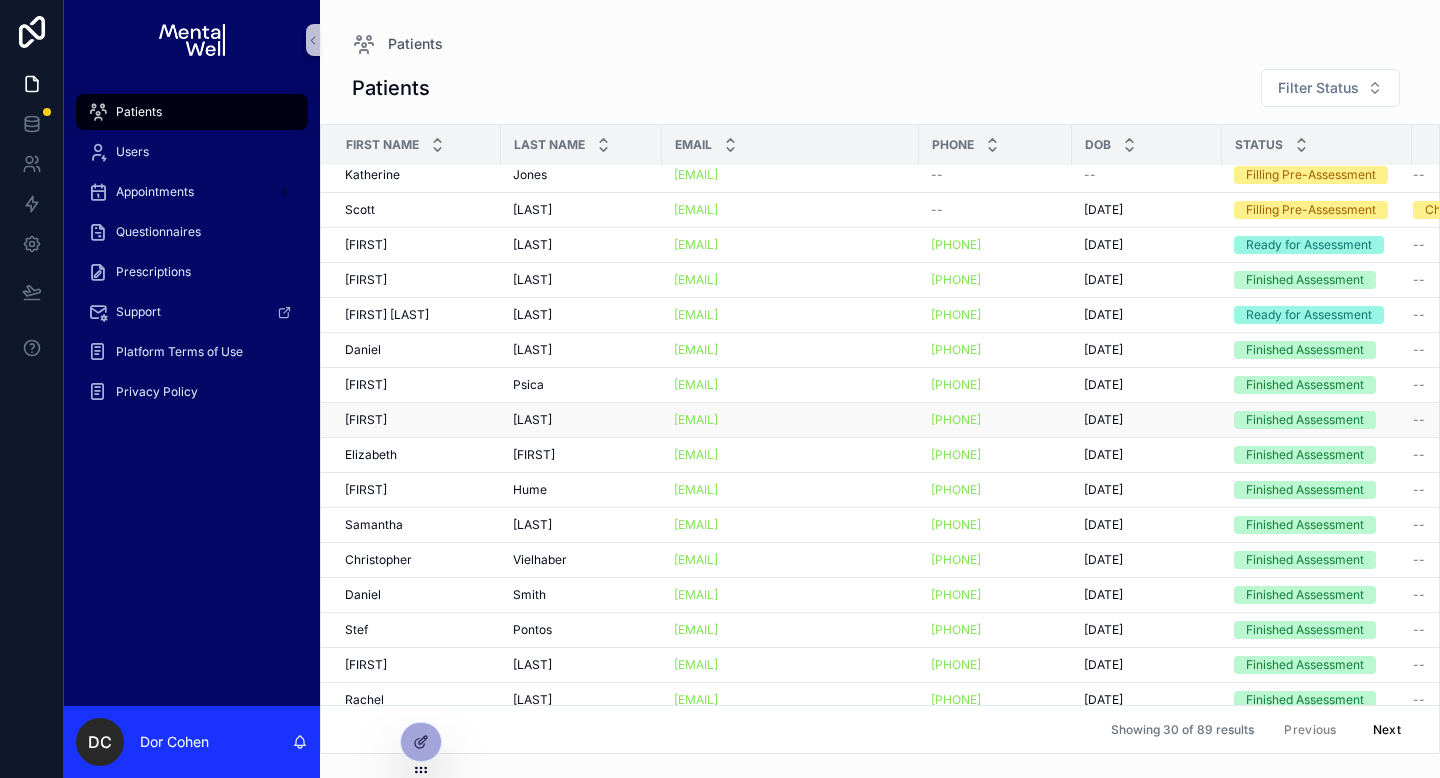 scroll, scrollTop: 379, scrollLeft: 0, axis: vertical 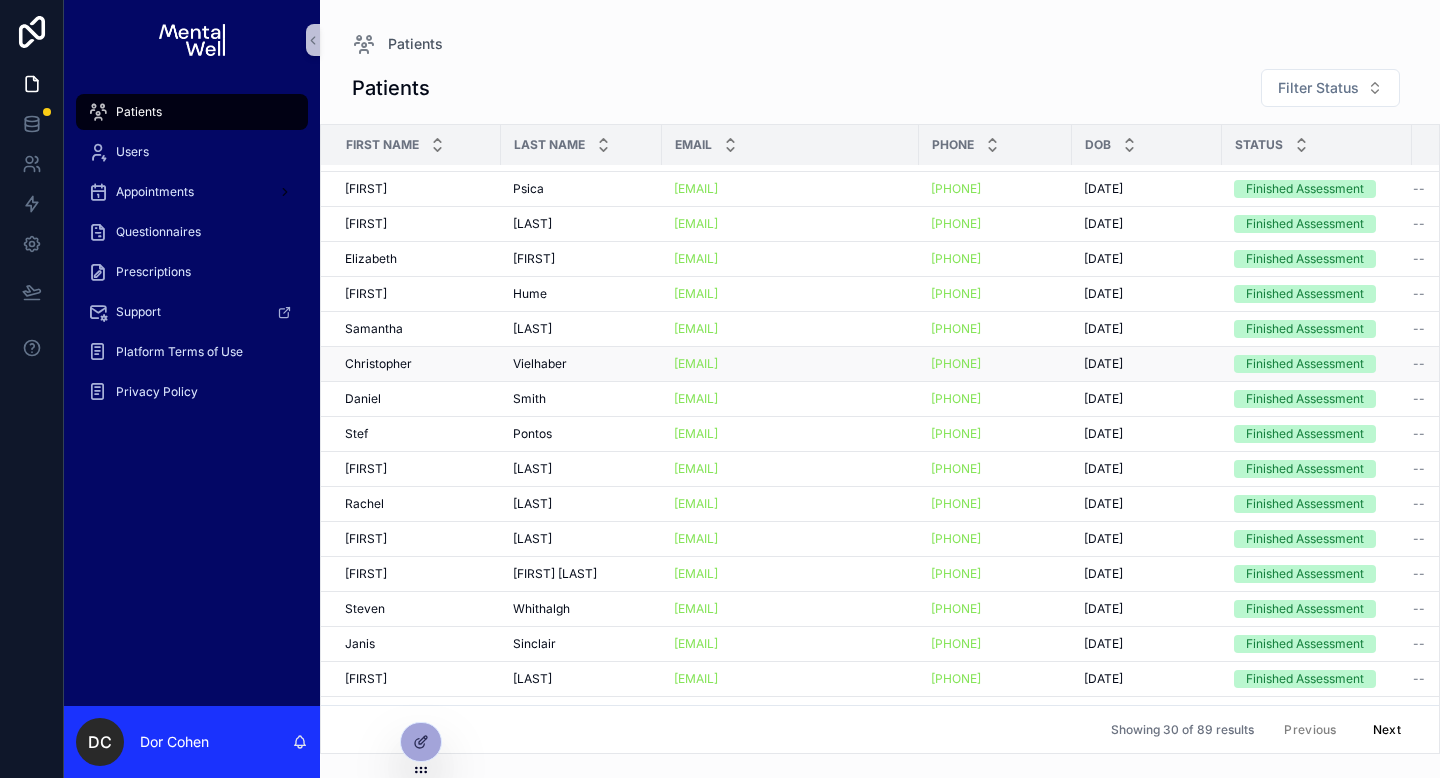 click on "[FIRST] [FIRST]" at bounding box center (411, 364) 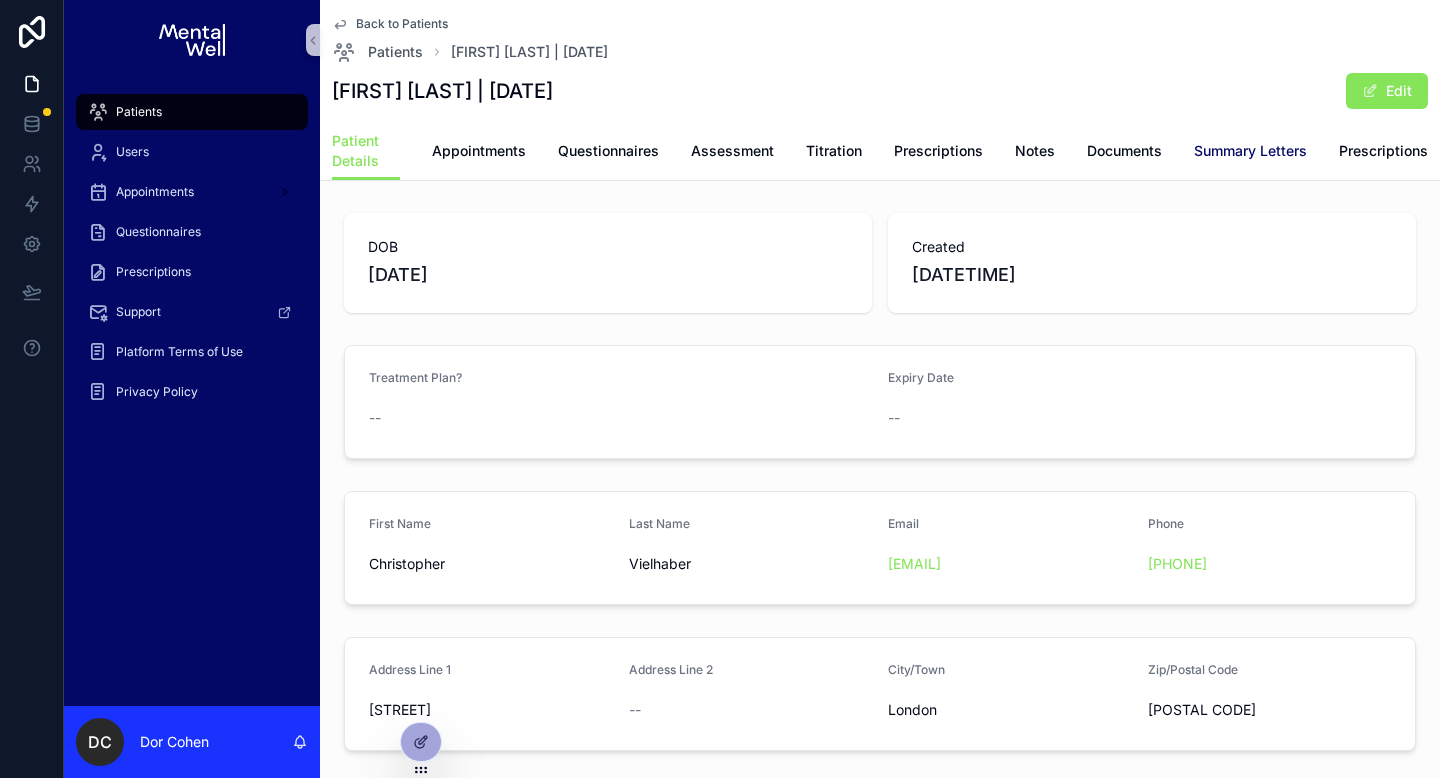 click on "Summary Letters" at bounding box center [1250, 151] 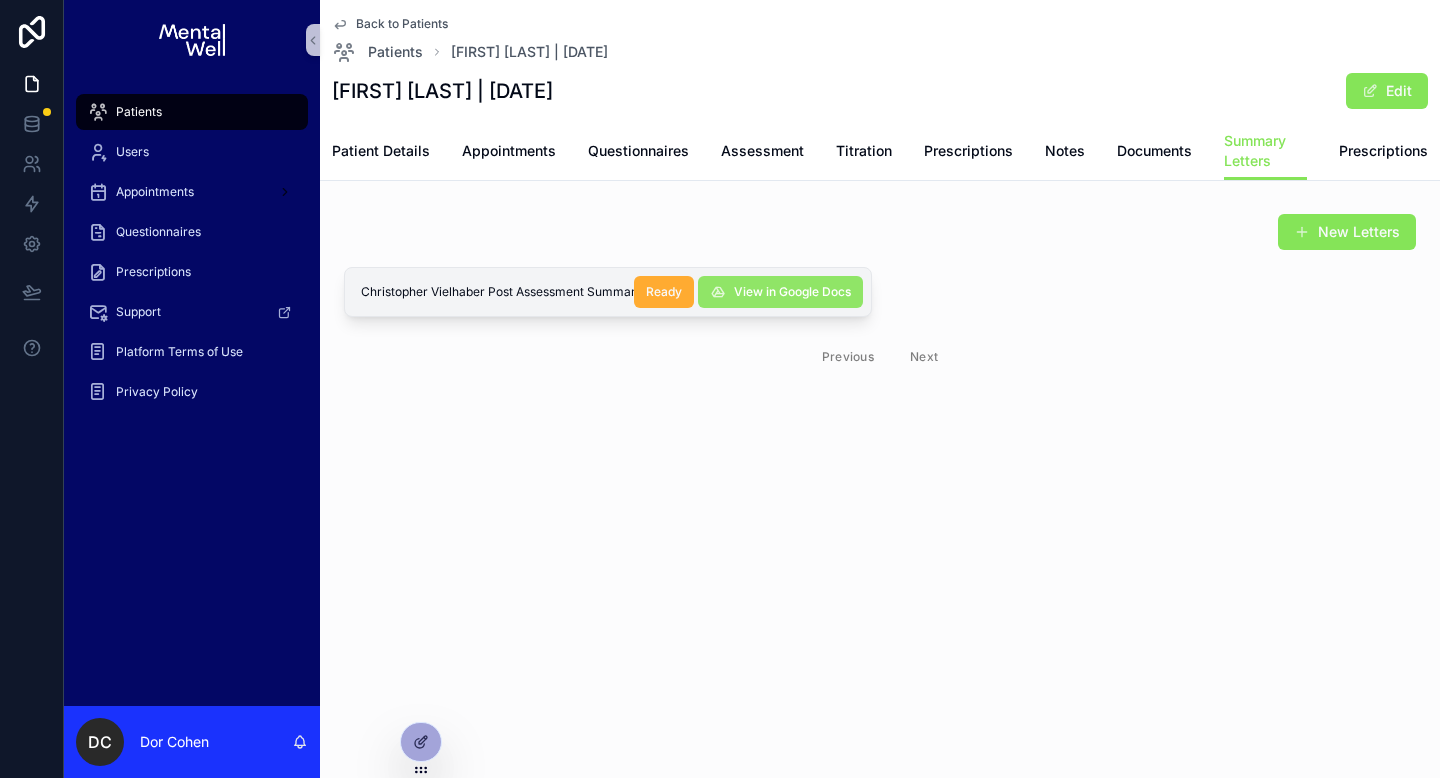 click on "View in Google Docs" at bounding box center [780, 292] 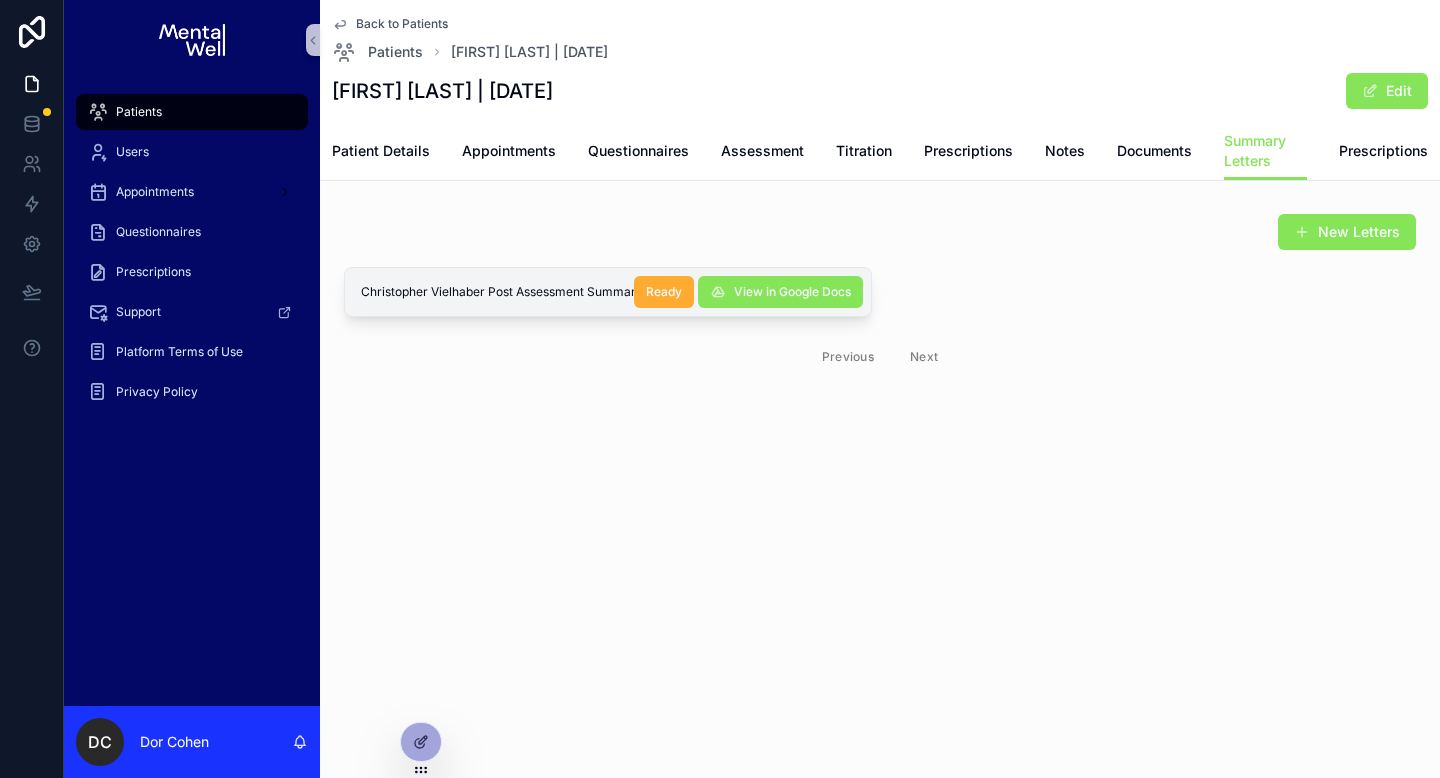 click on "Back to Patients" at bounding box center [402, 24] 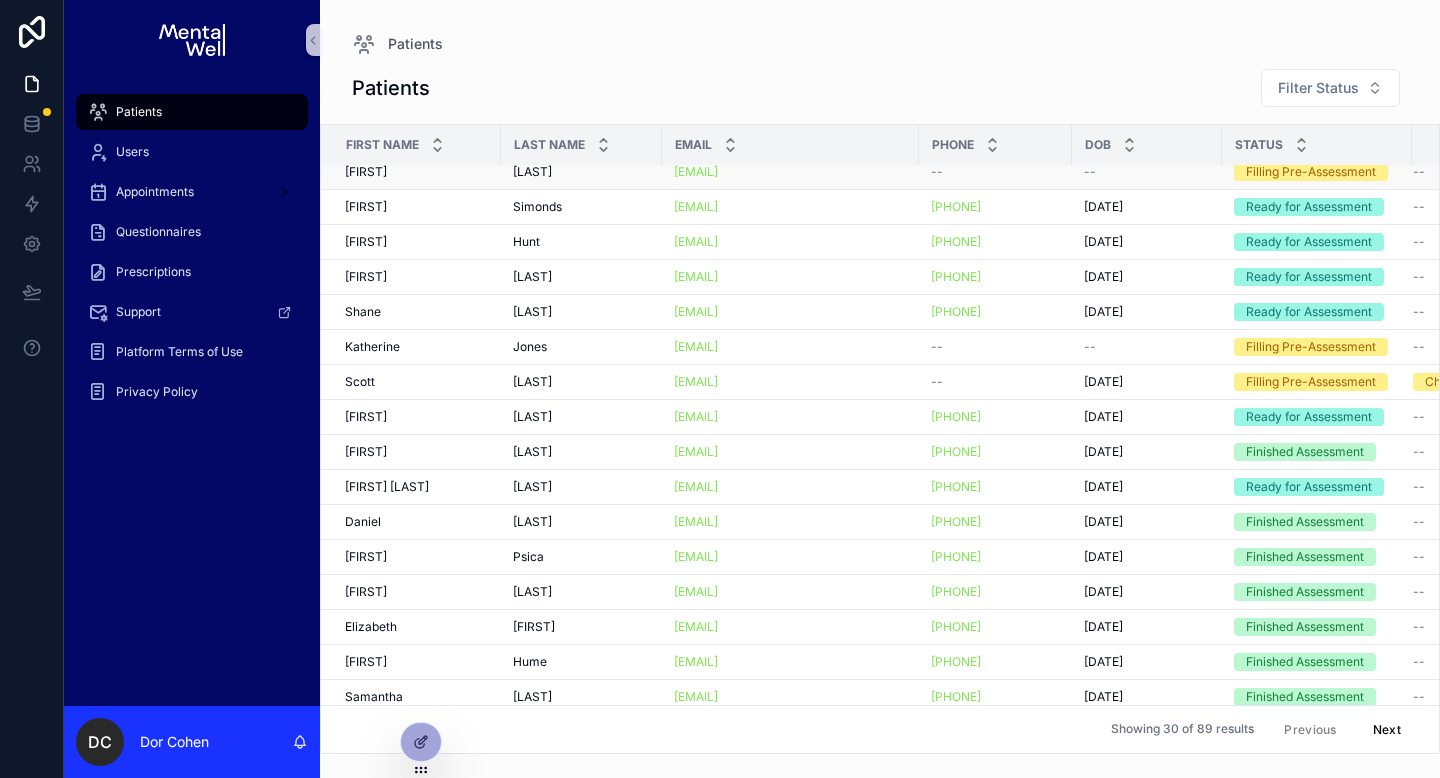 scroll, scrollTop: 12, scrollLeft: 0, axis: vertical 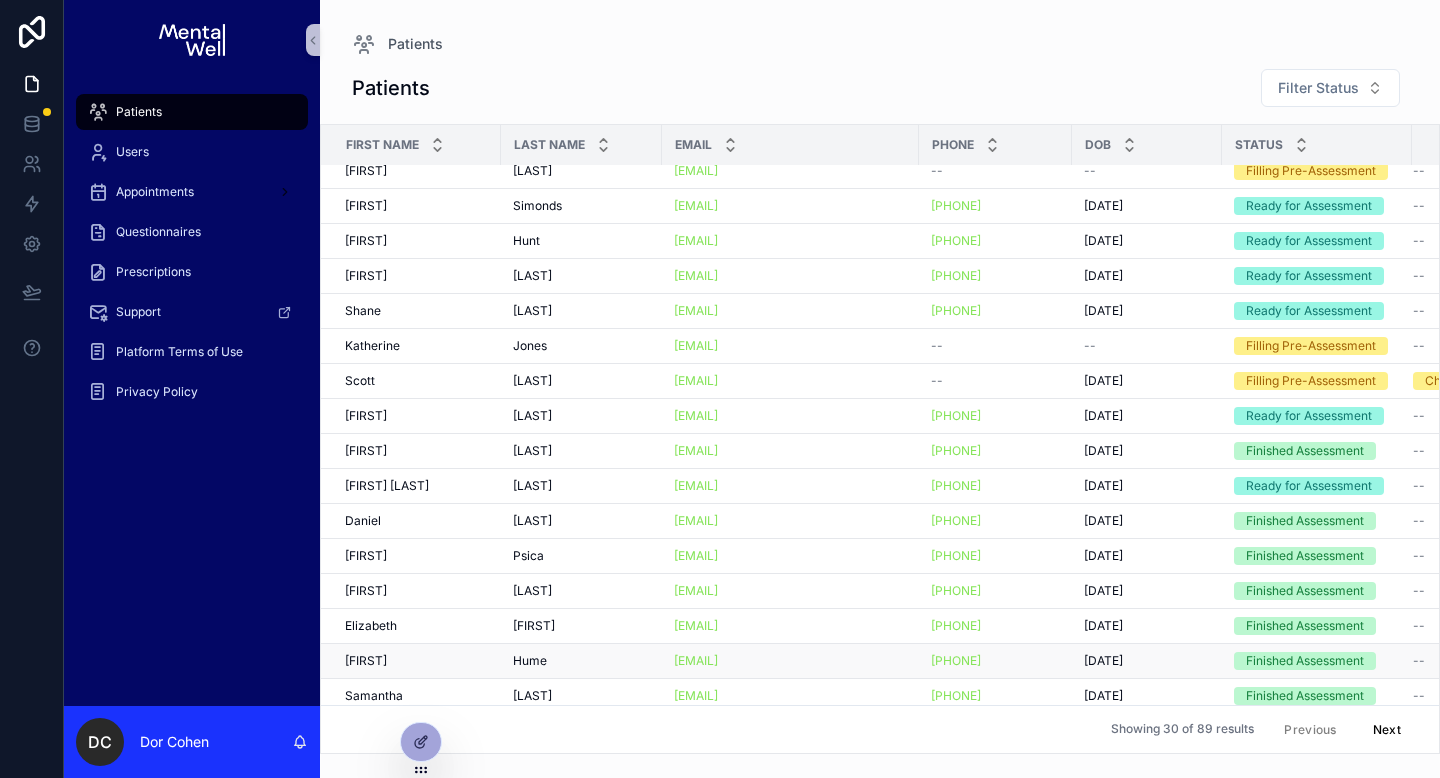 click on "[FIRST] [FIRST]" at bounding box center [411, 661] 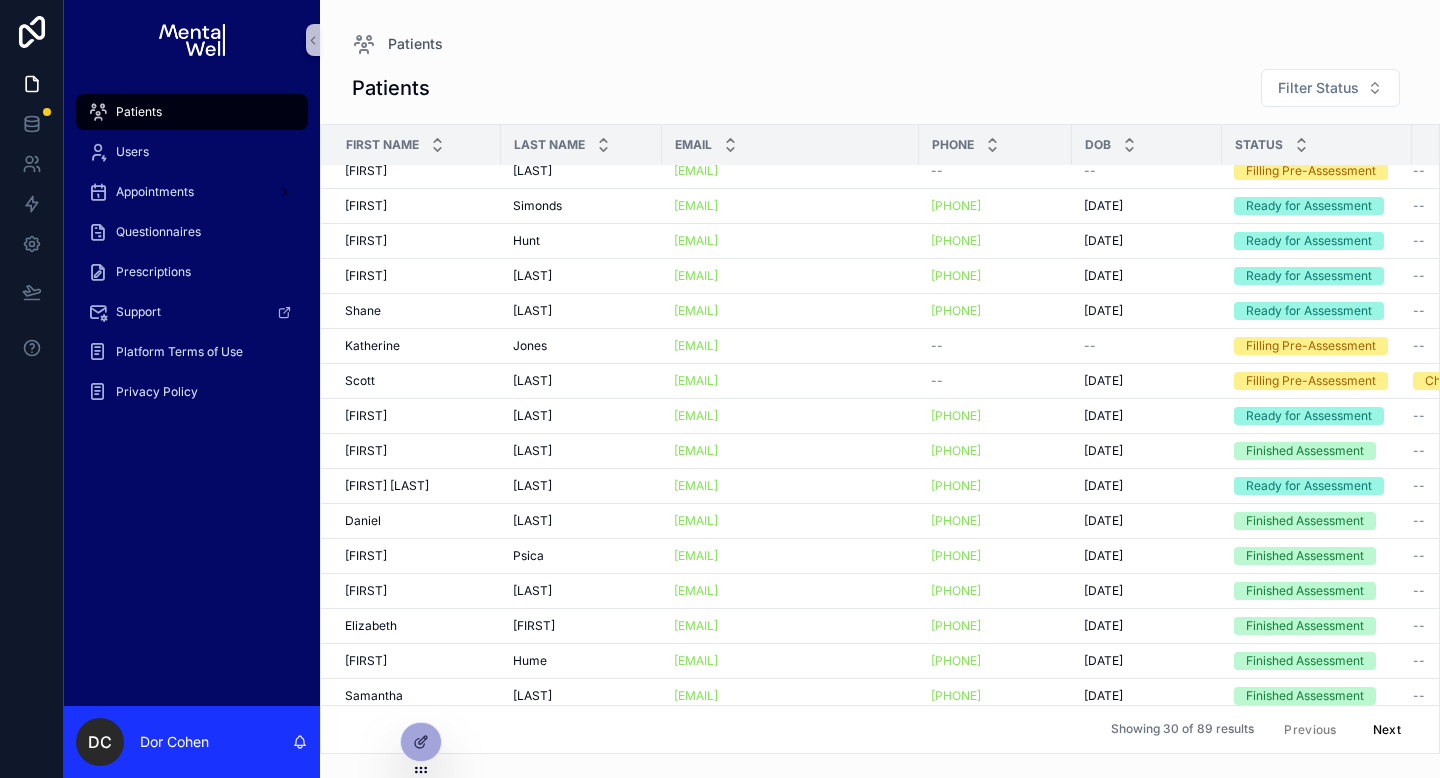 click on "[FIRST] [FIRST]" at bounding box center [417, 661] 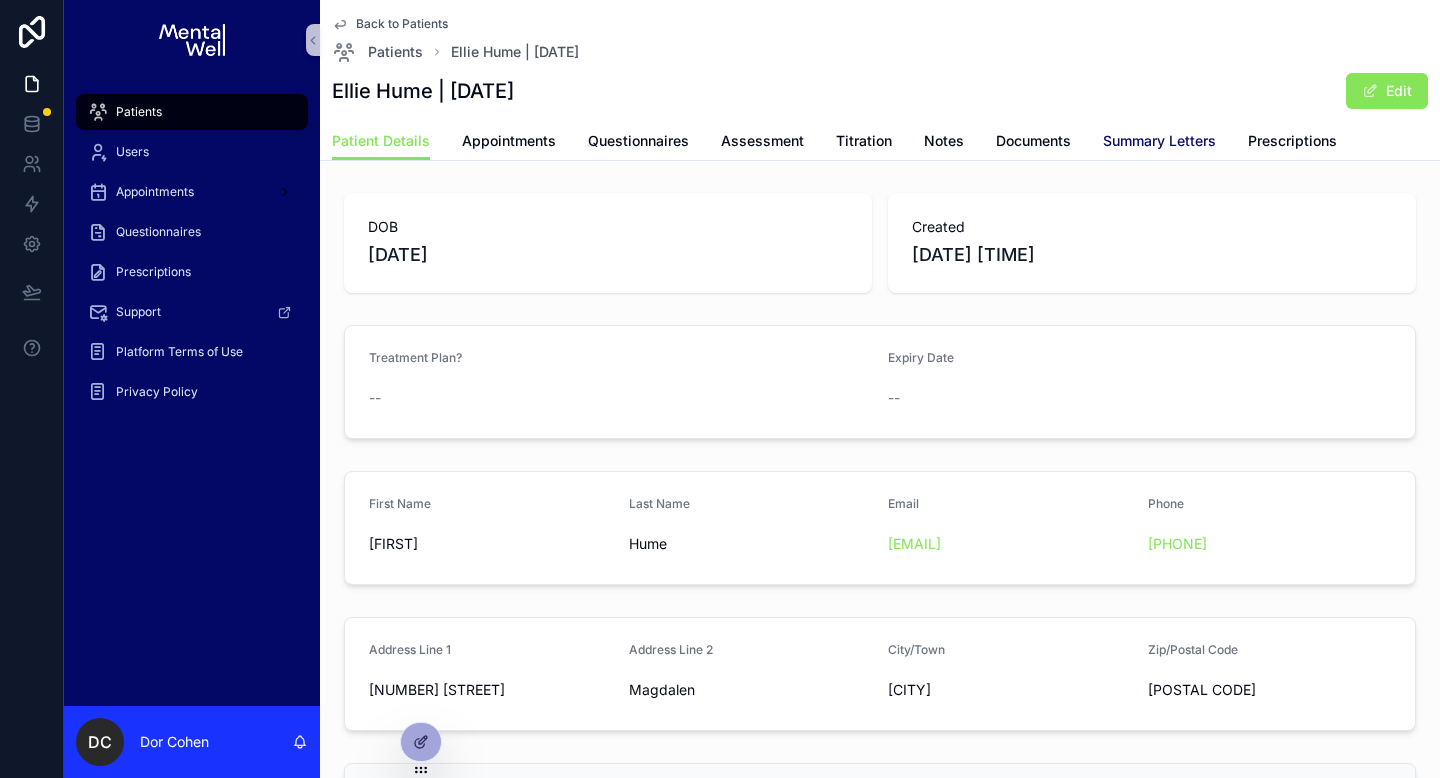 click on "Summary Letters" at bounding box center (1159, 141) 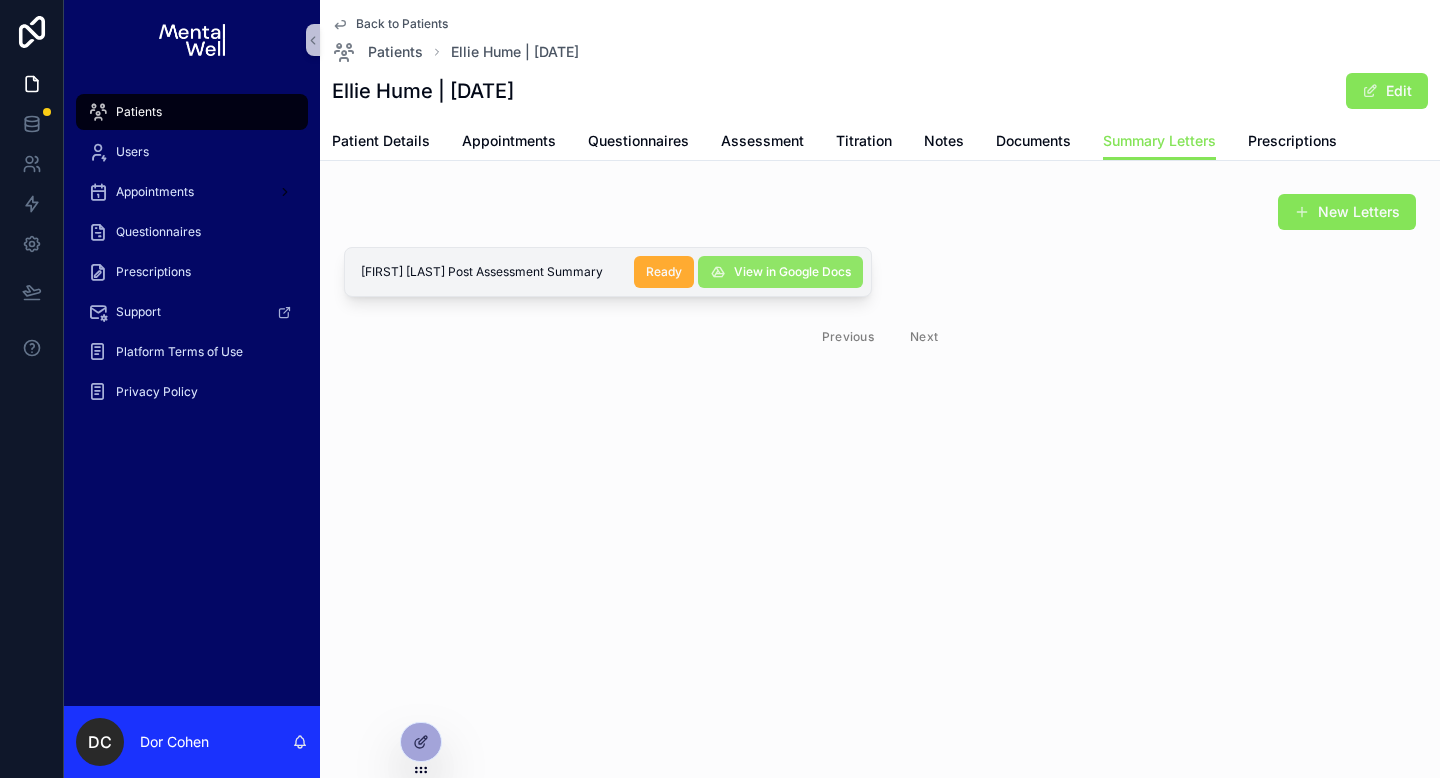 click on "View in Google Docs" at bounding box center (792, 272) 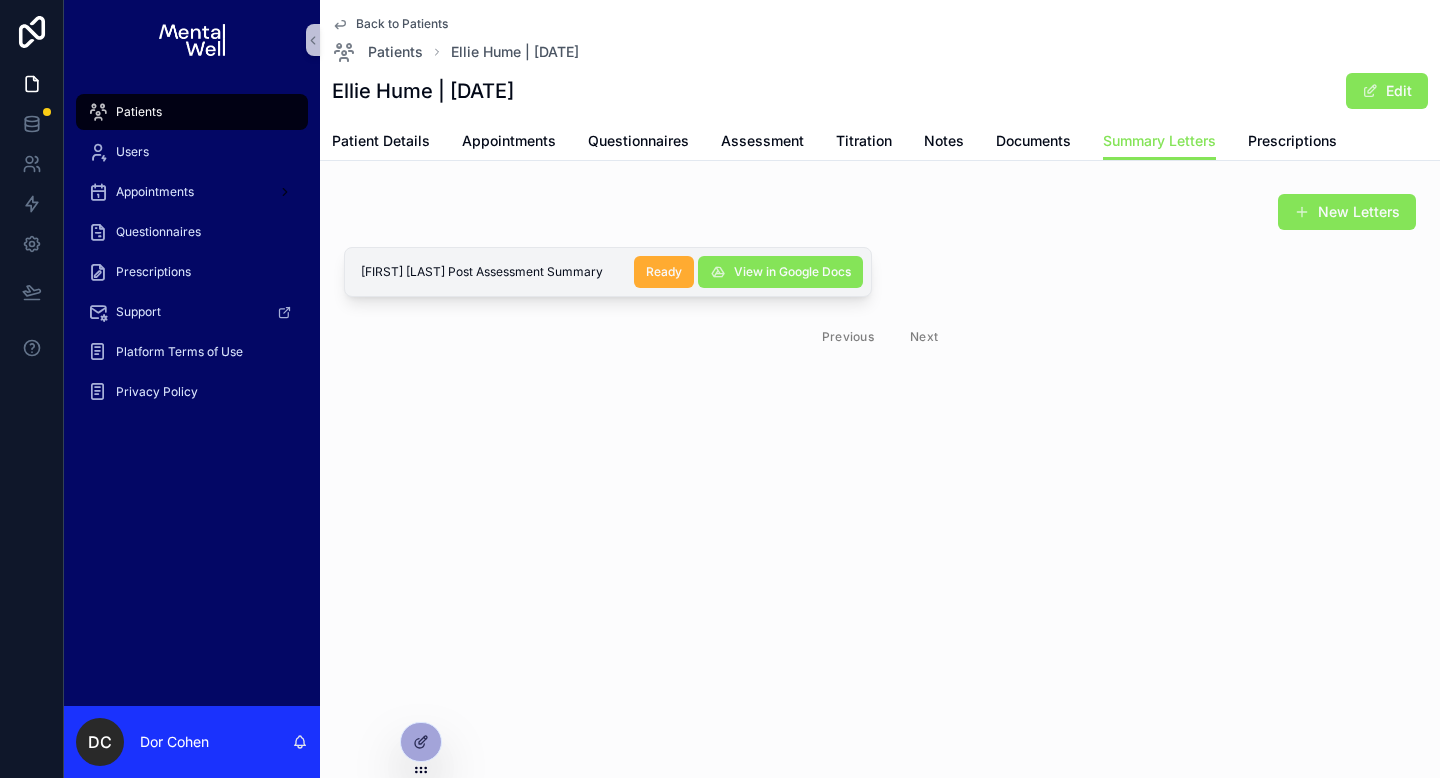 click on "Back to Patients Patients [FIRST] [LAST] | [DATE] [FIRST] [LAST] | [DATE] Edit" at bounding box center (880, 61) 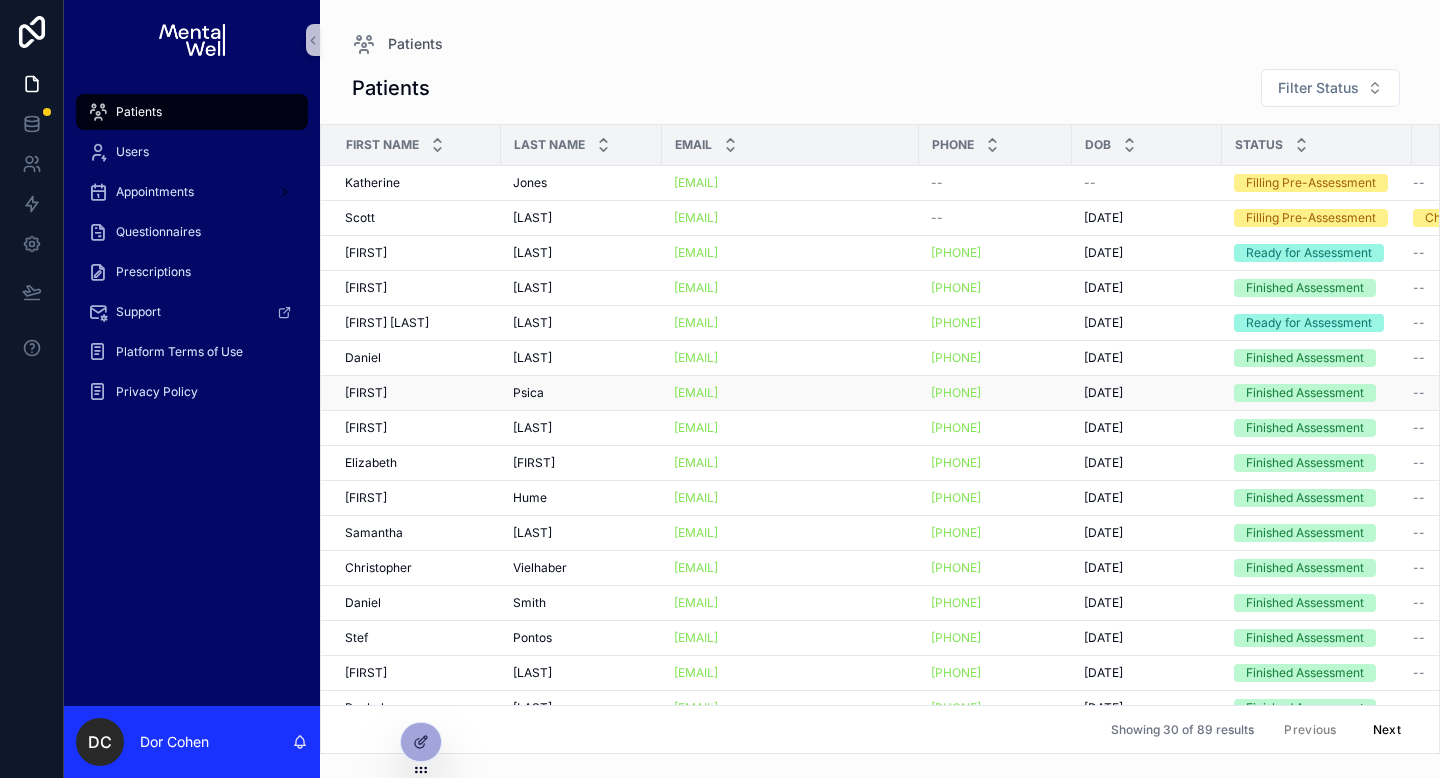 scroll, scrollTop: 289, scrollLeft: 0, axis: vertical 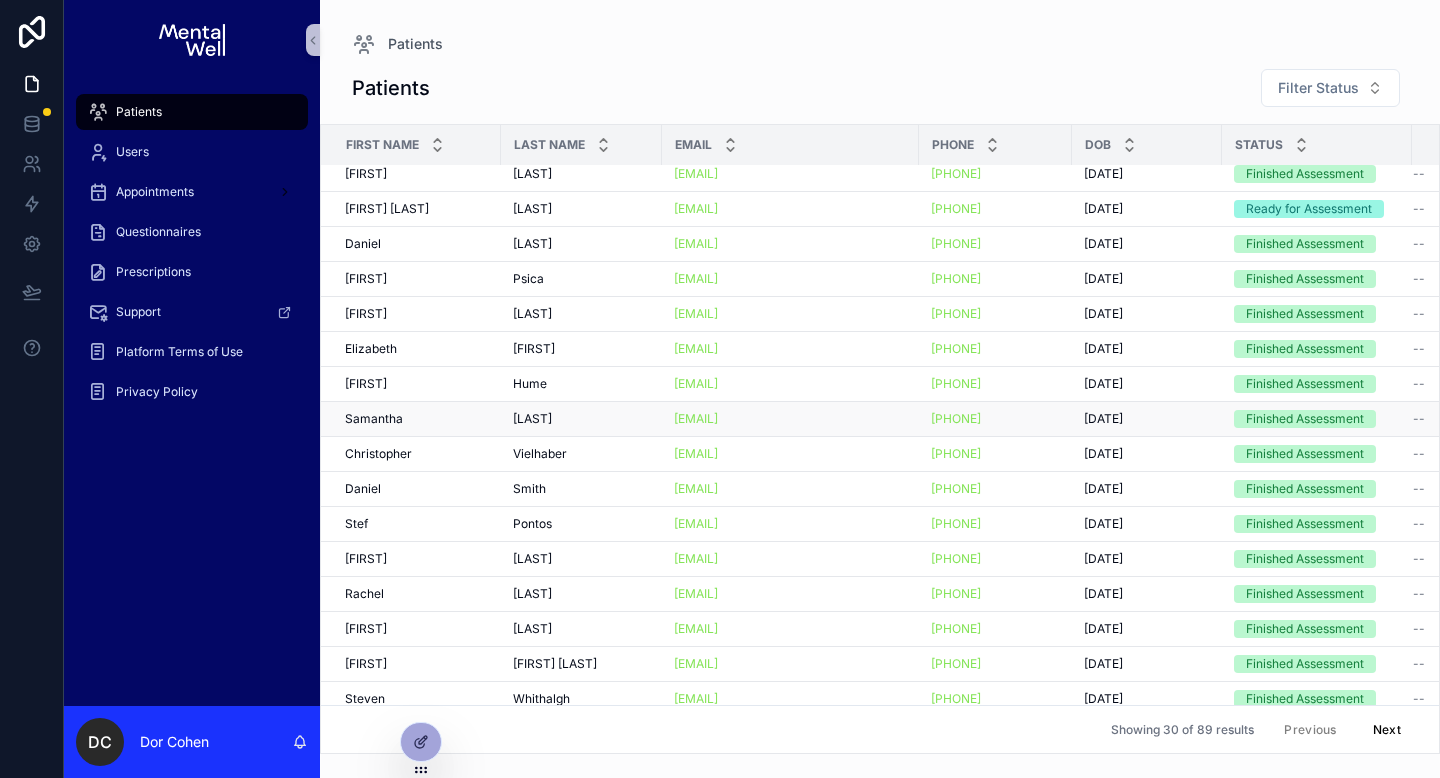 click on "[FIRST] [FIRST]" at bounding box center [417, 419] 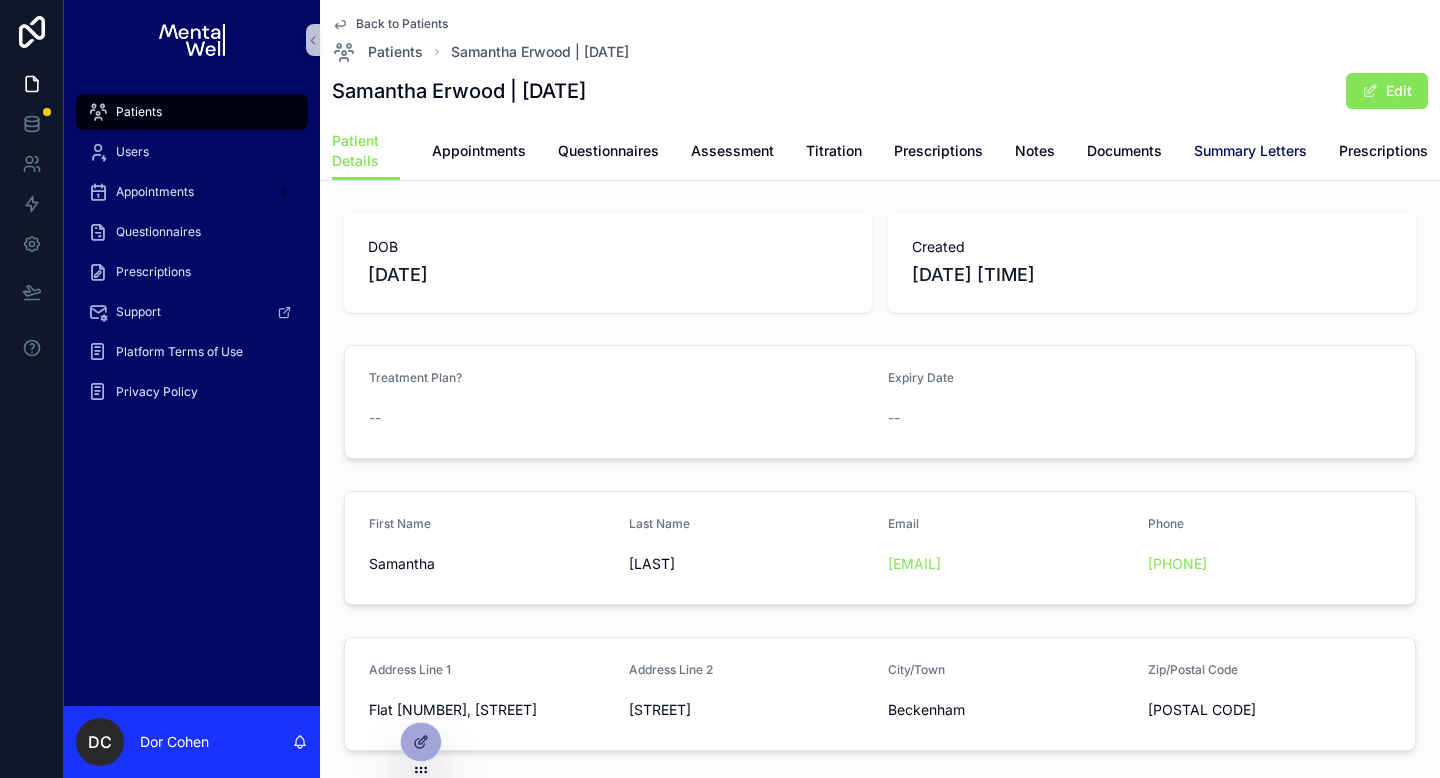 click on "Summary Letters" at bounding box center (1250, 151) 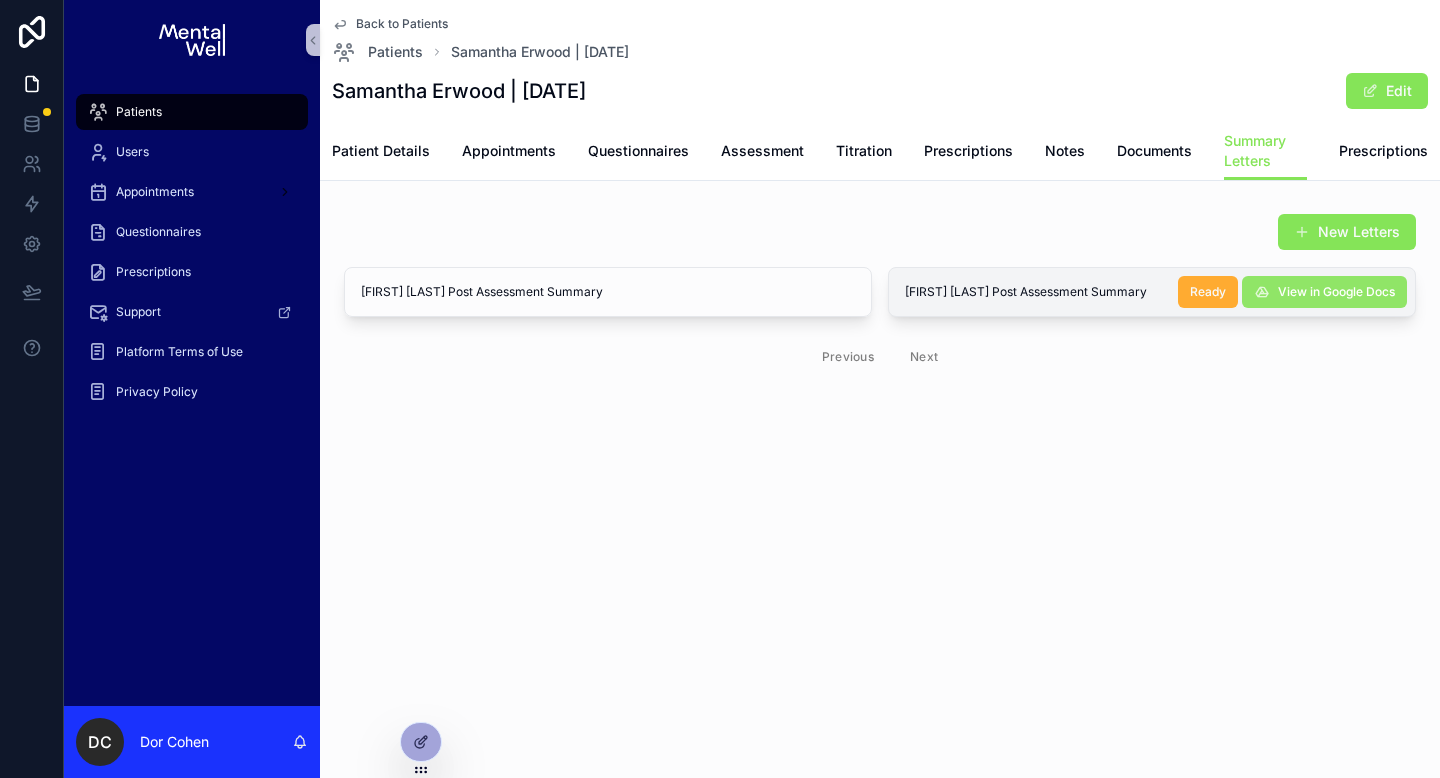 click on "View in Google Docs" at bounding box center (1336, 292) 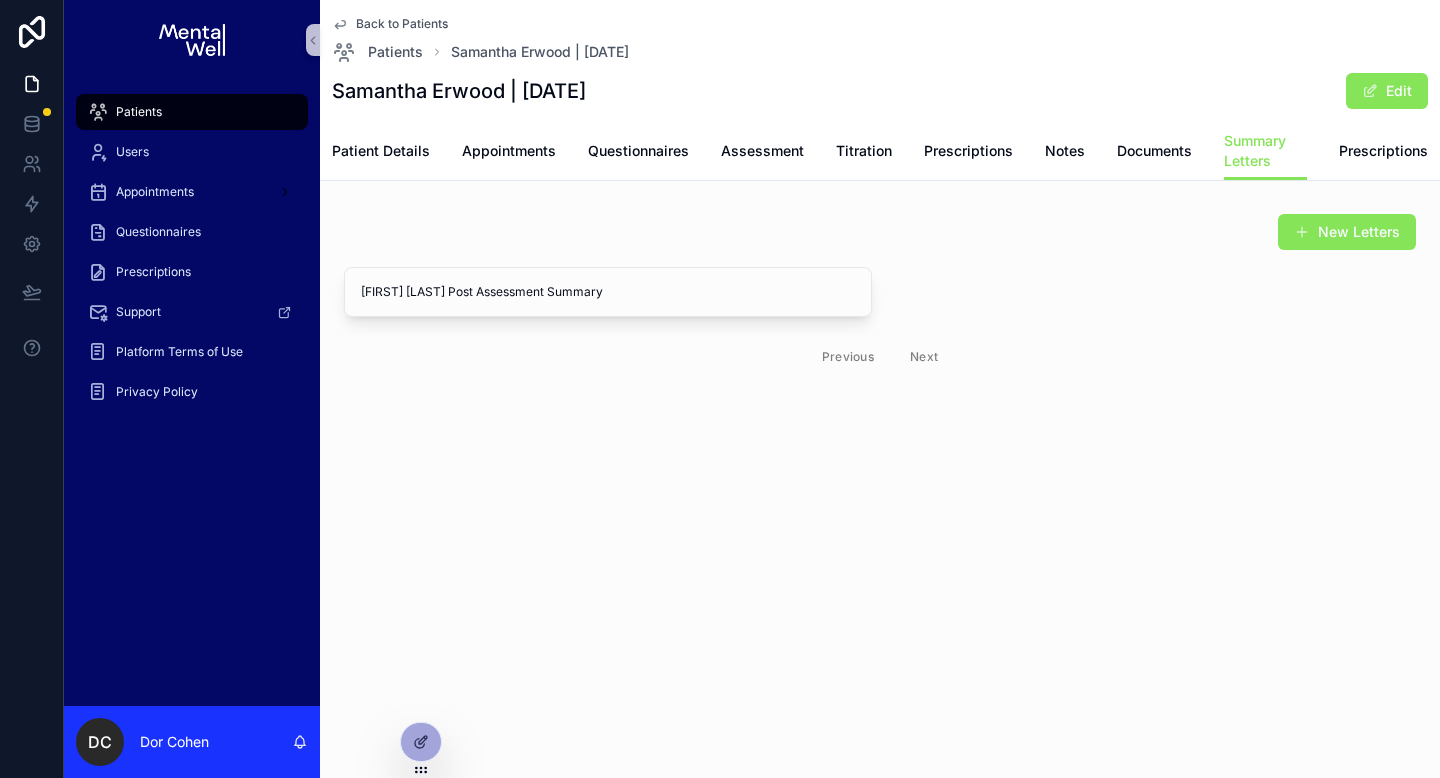 click on "Back to Patients Patients [FIRST] [LAST] | [DATE] [FIRST] [LAST] | [DATE] Edit Summary Letters Patient Details Appointments Questionnaires Assessment Titration Prescriptions Notes Documents Summary Letters Prescriptions New Letters [FIRST] [LAST] Post Assessment Summary View in Google Docs Ready Previous Next" at bounding box center (880, 258) 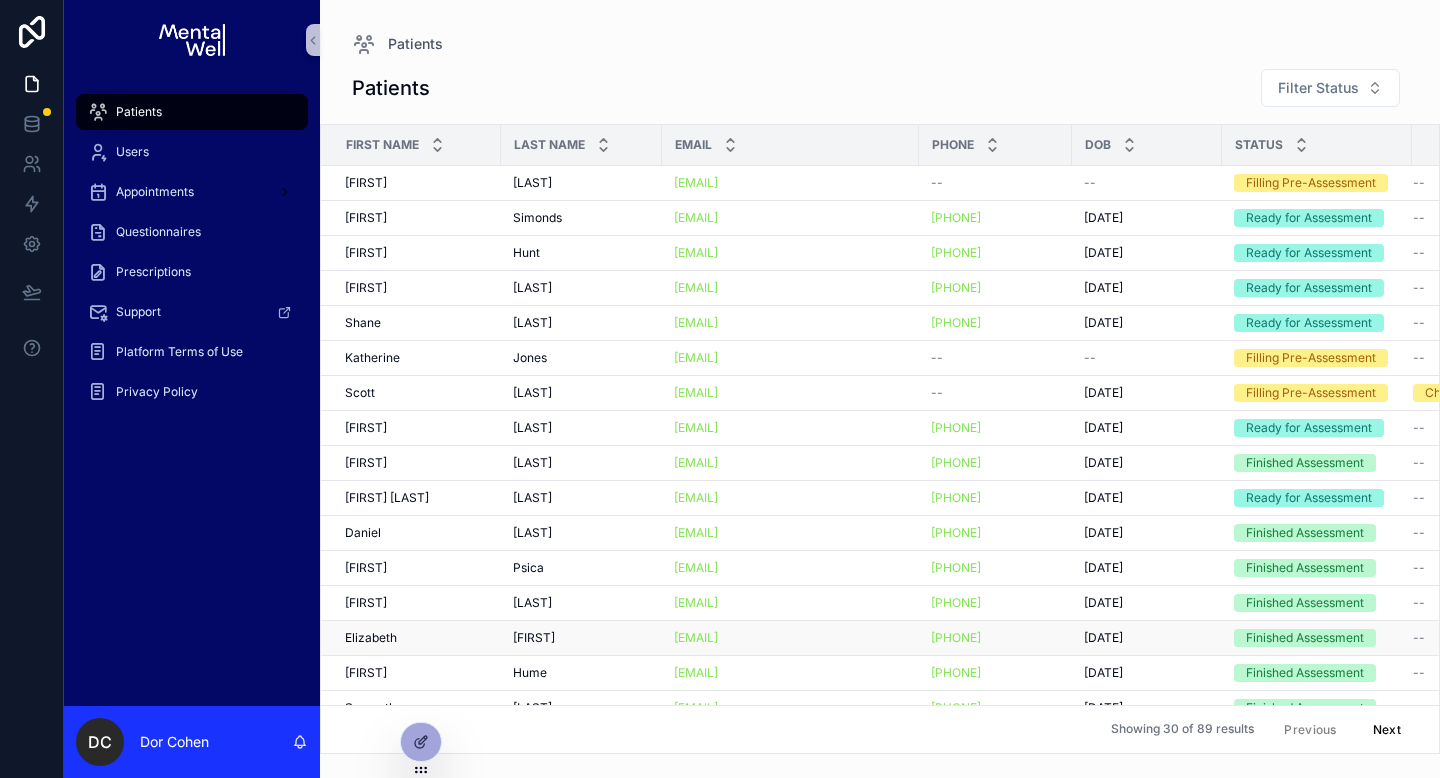 click on "[FIRST] [FIRST]" at bounding box center (417, 638) 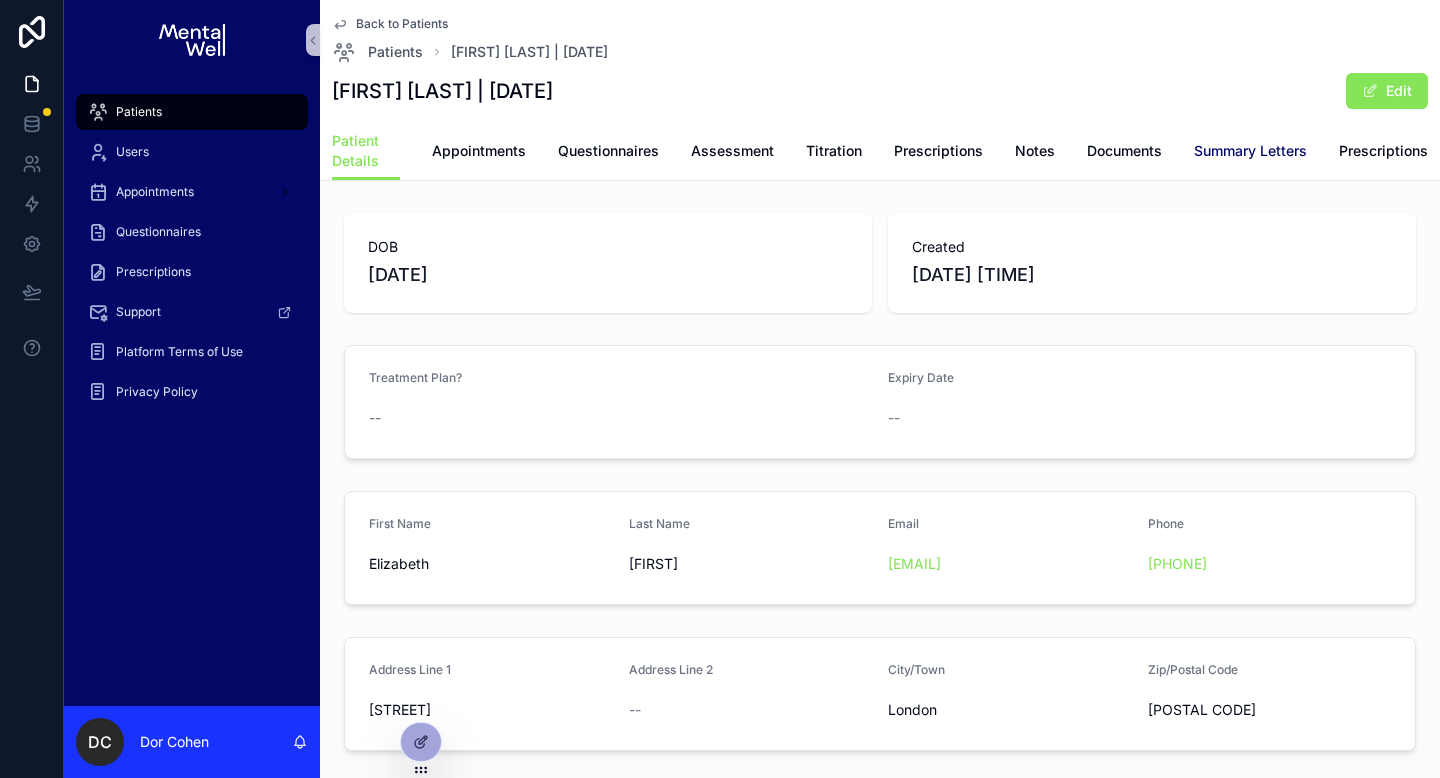 click on "Summary Letters" at bounding box center (1250, 151) 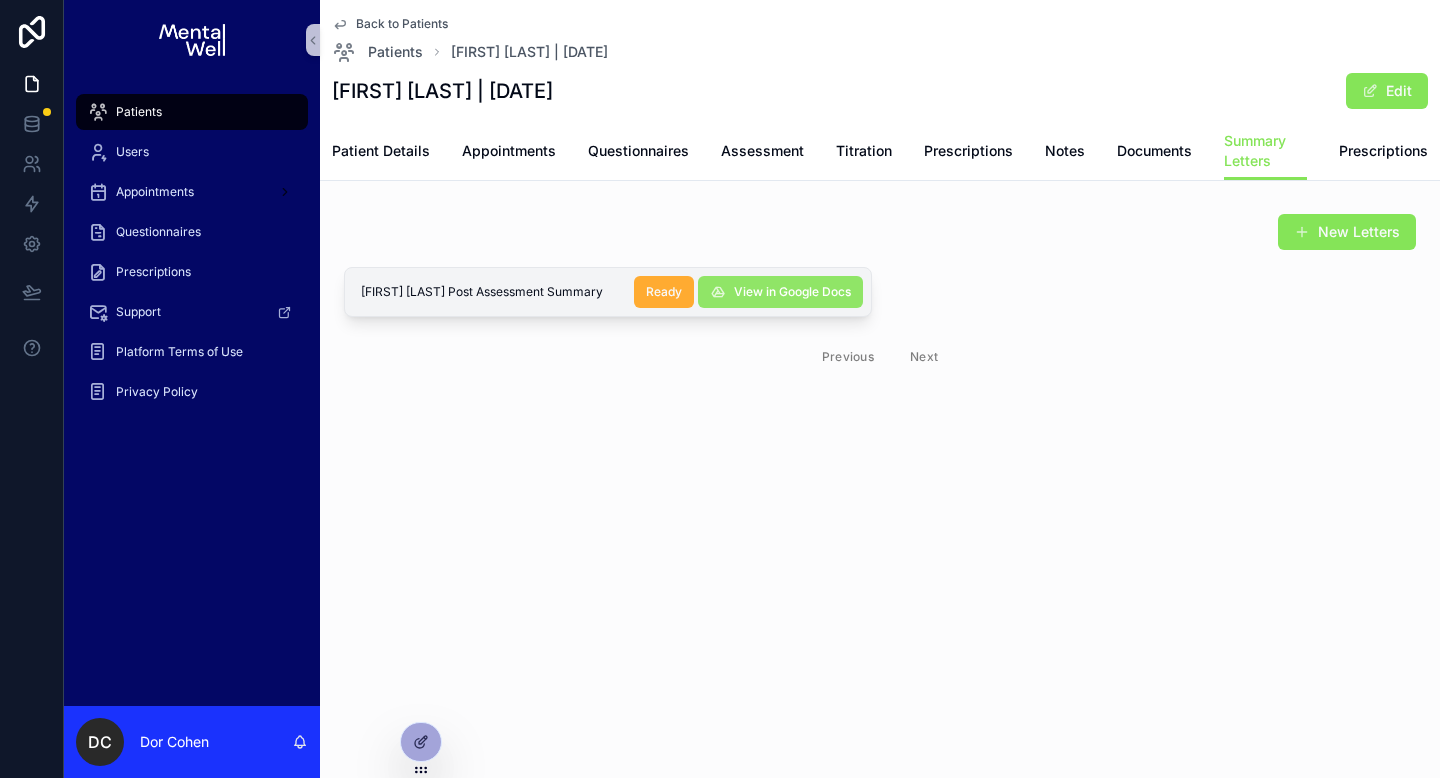 click on "View in Google Docs" at bounding box center (780, 292) 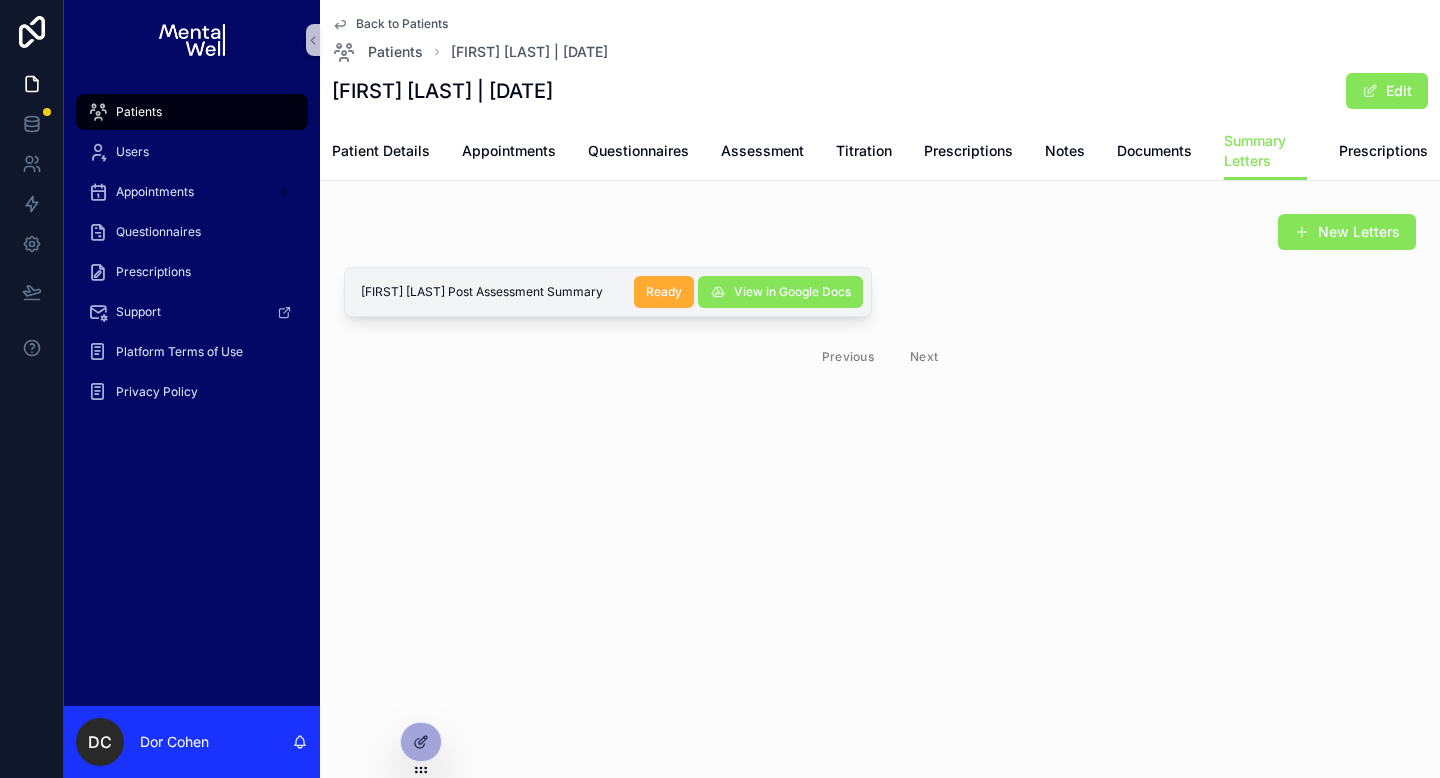 click on "Patients" at bounding box center [192, 112] 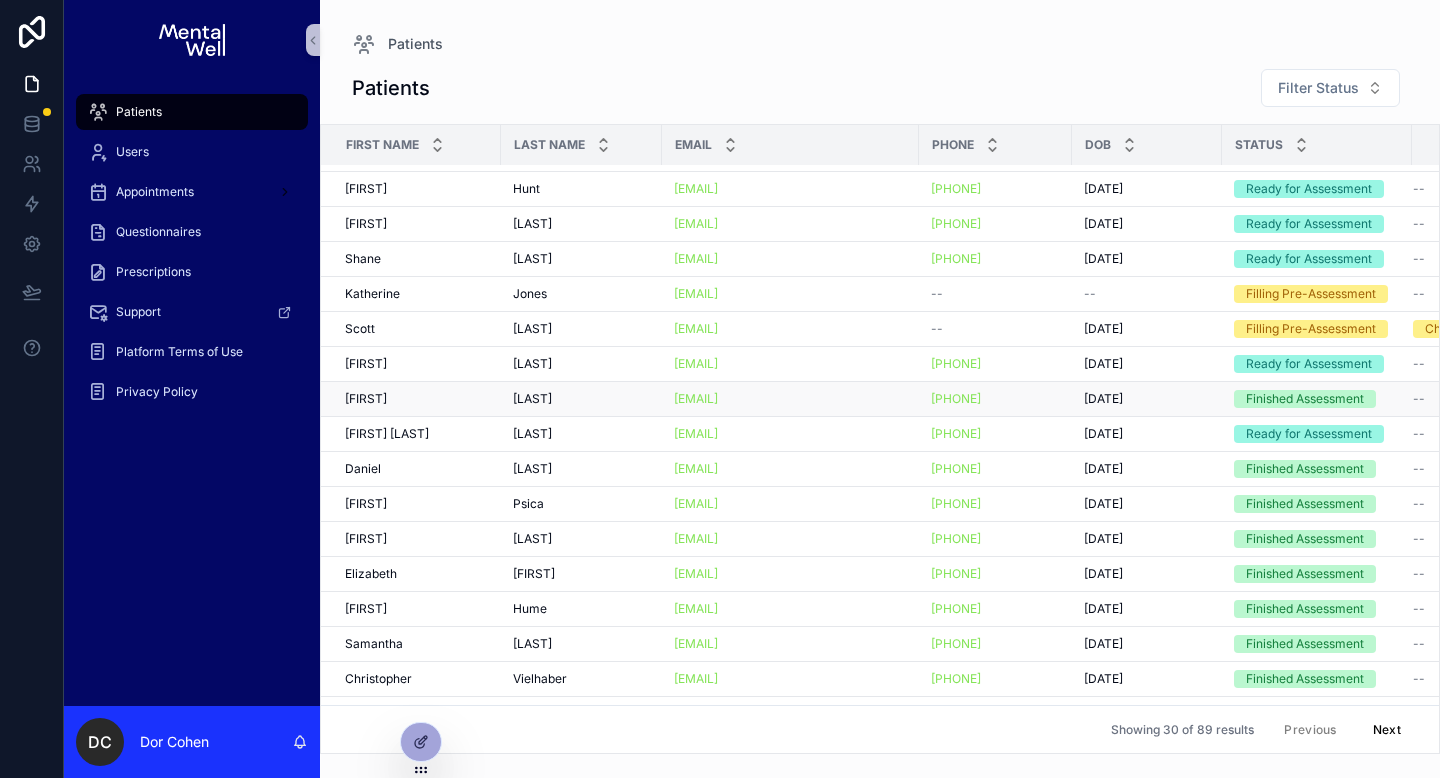 scroll, scrollTop: 72, scrollLeft: 0, axis: vertical 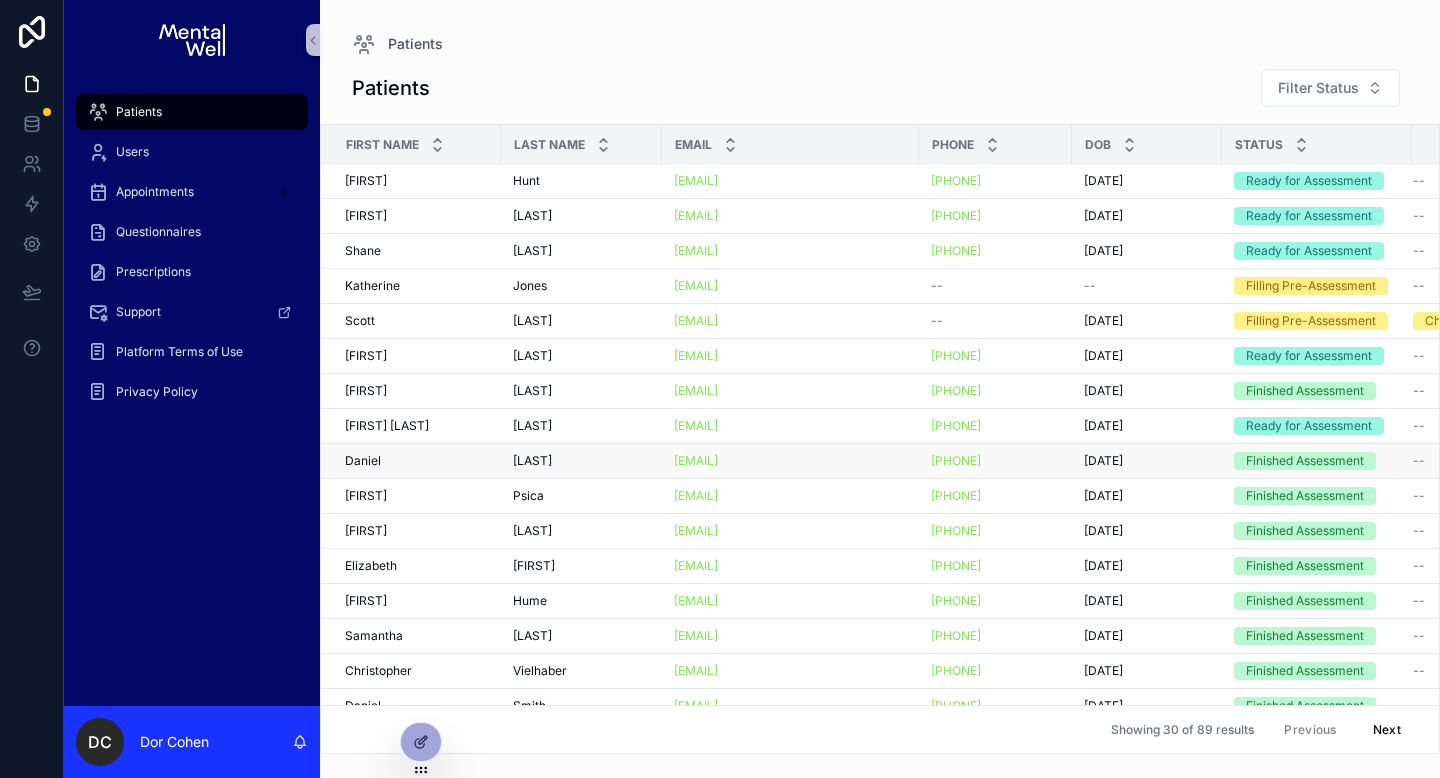 click on "[FIRST] [FIRST]" at bounding box center [417, 461] 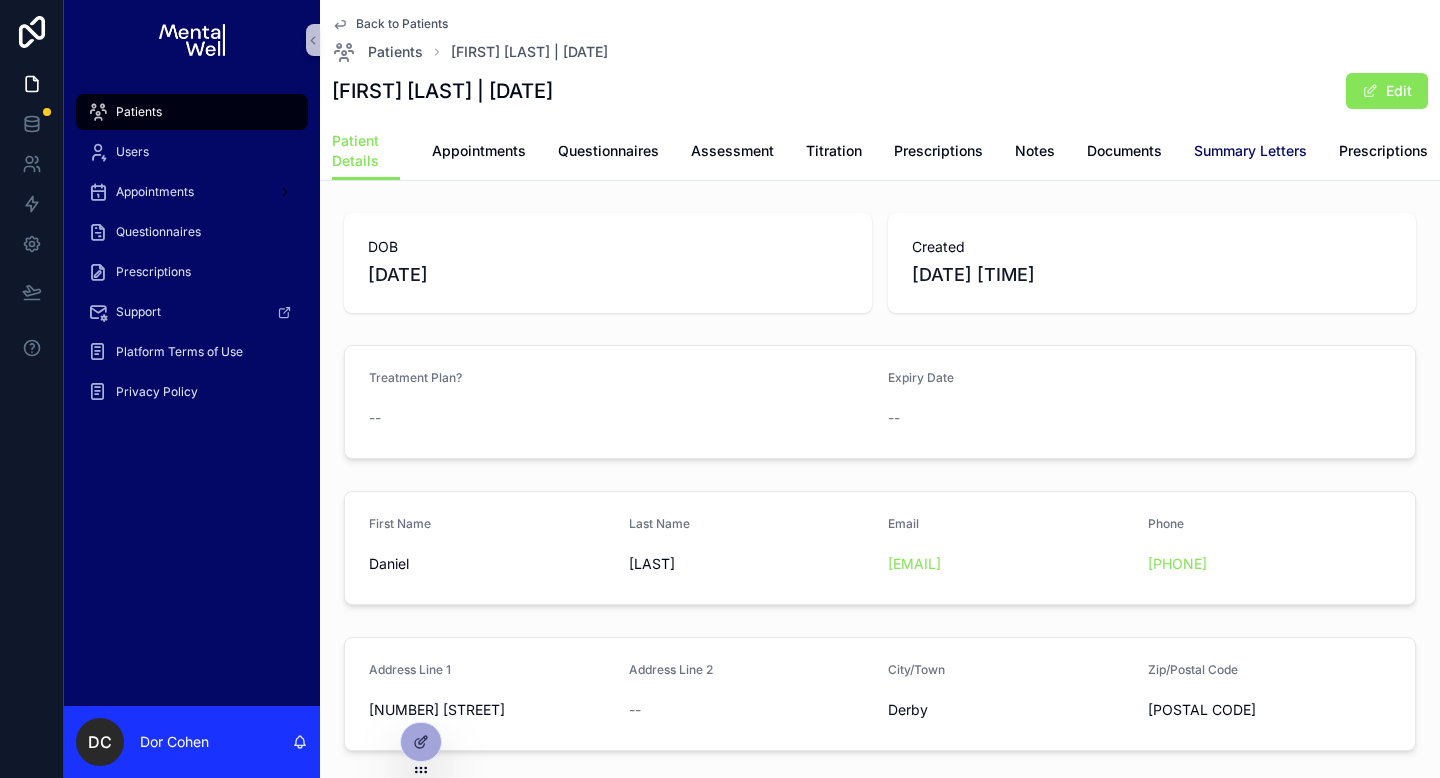 click on "Summary Letters" at bounding box center [1250, 151] 